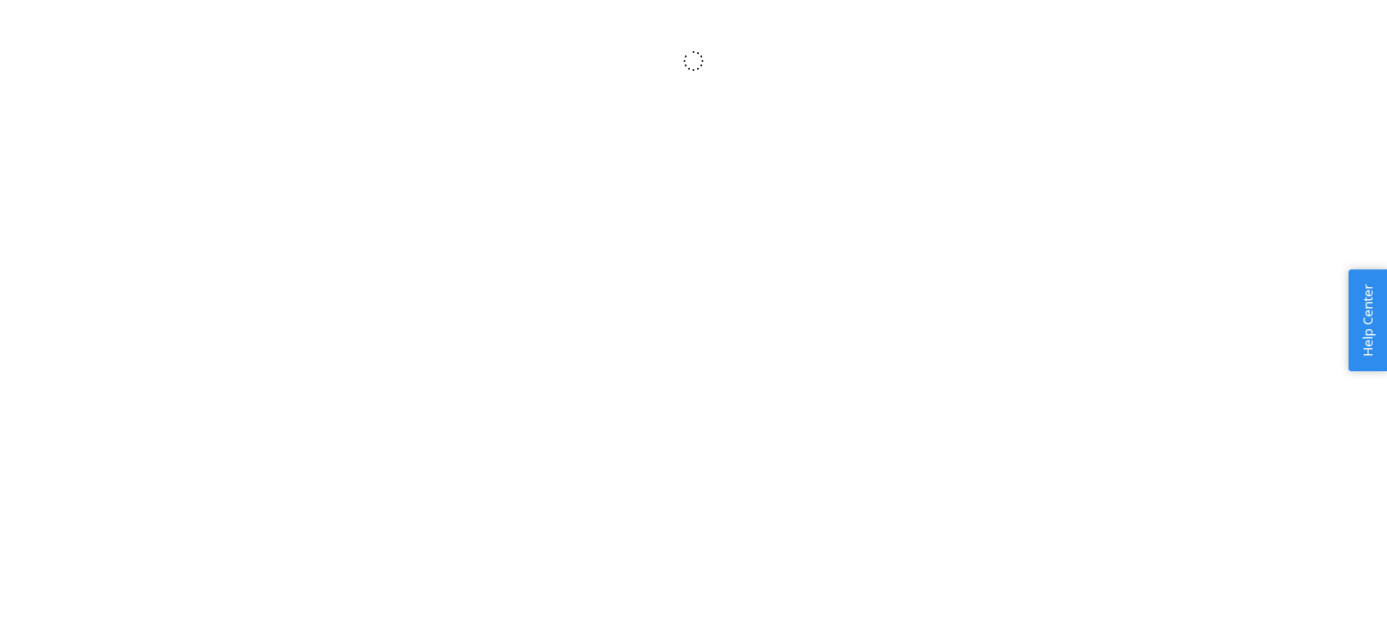scroll, scrollTop: 0, scrollLeft: 0, axis: both 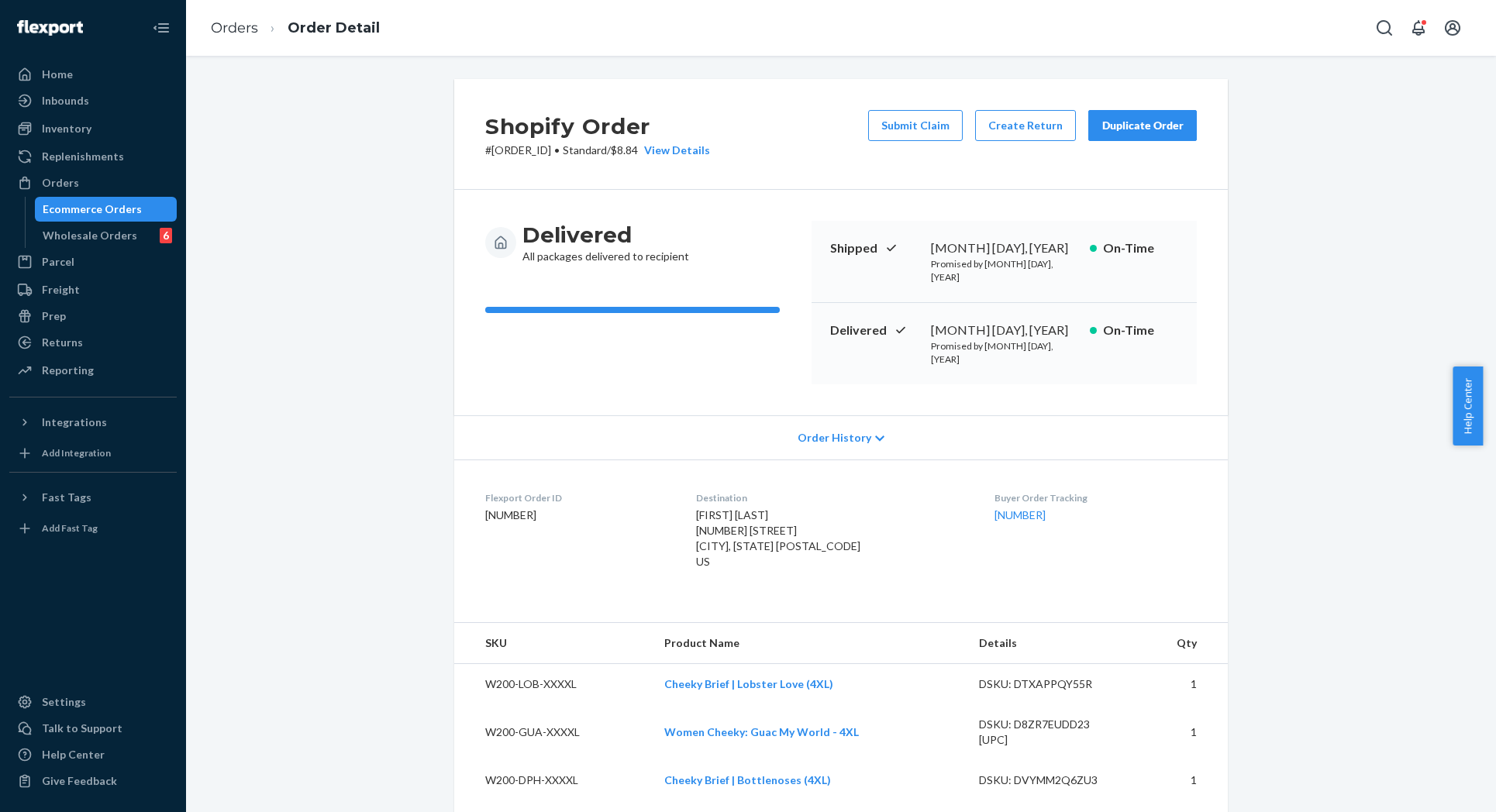 drag, startPoint x: 343, startPoint y: 401, endPoint x: 340, endPoint y: 190, distance: 211.0213 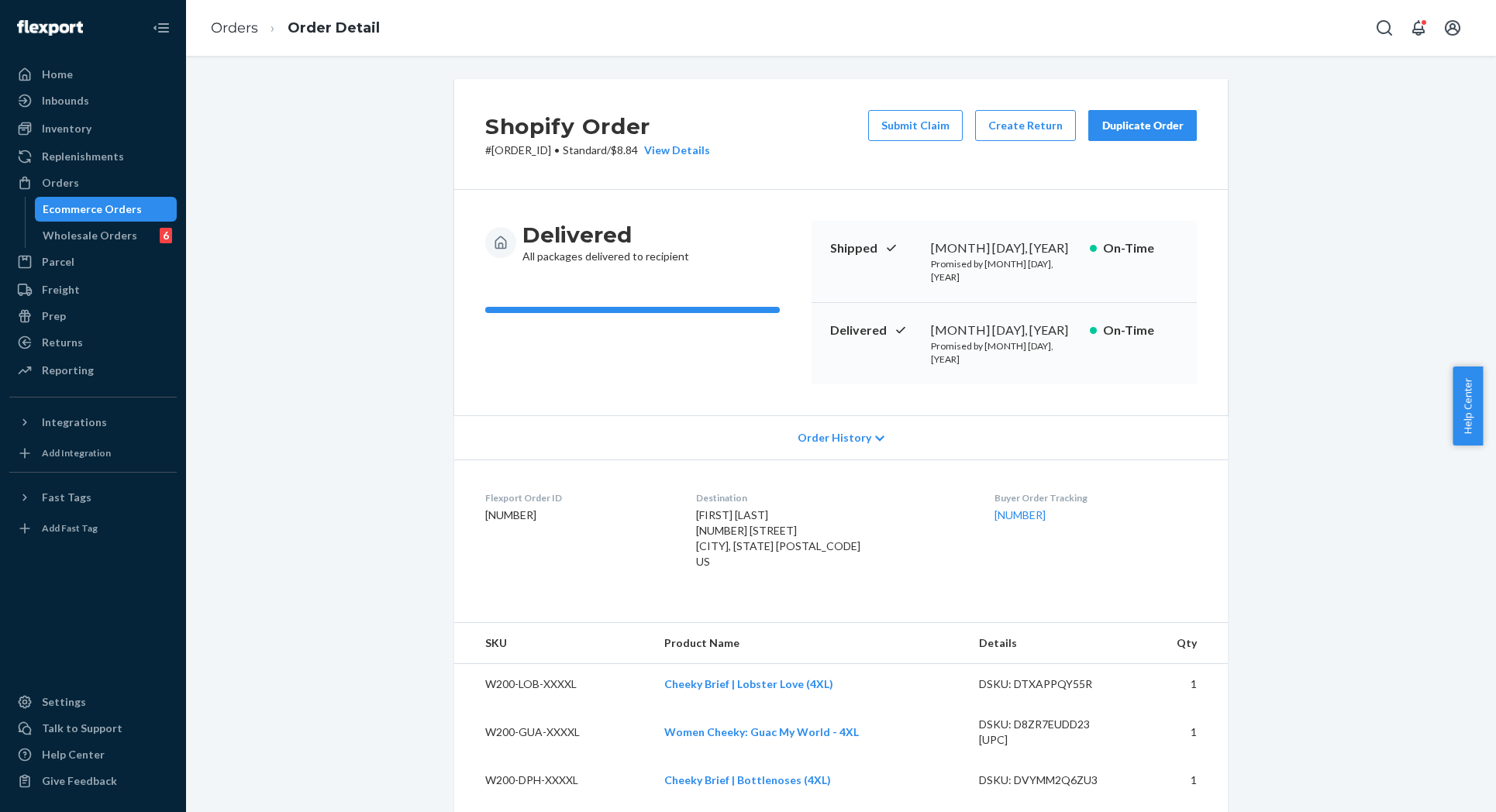 click on "Order Detail" at bounding box center (319, 28) 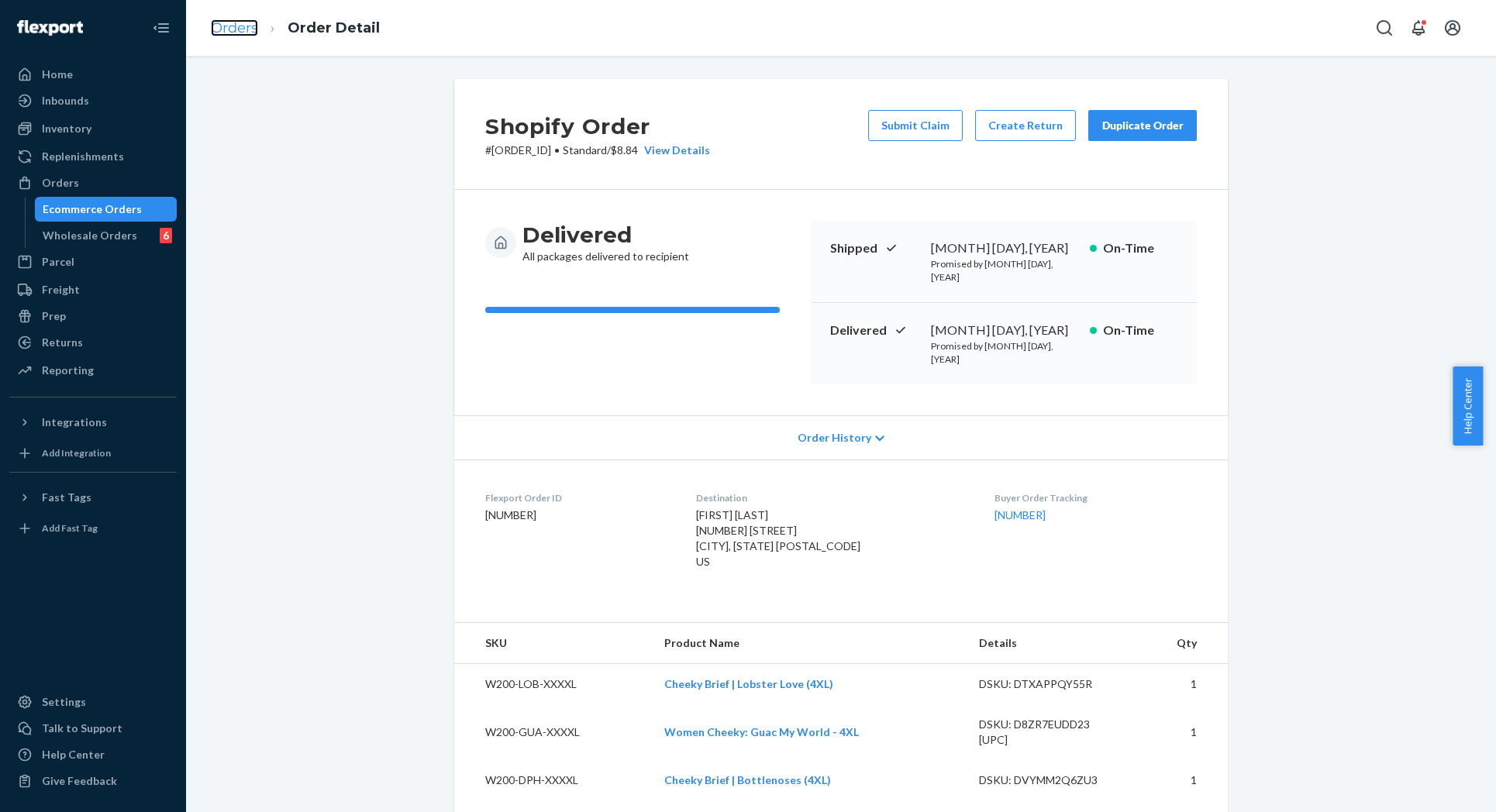 click on "Orders" at bounding box center (234, 28) 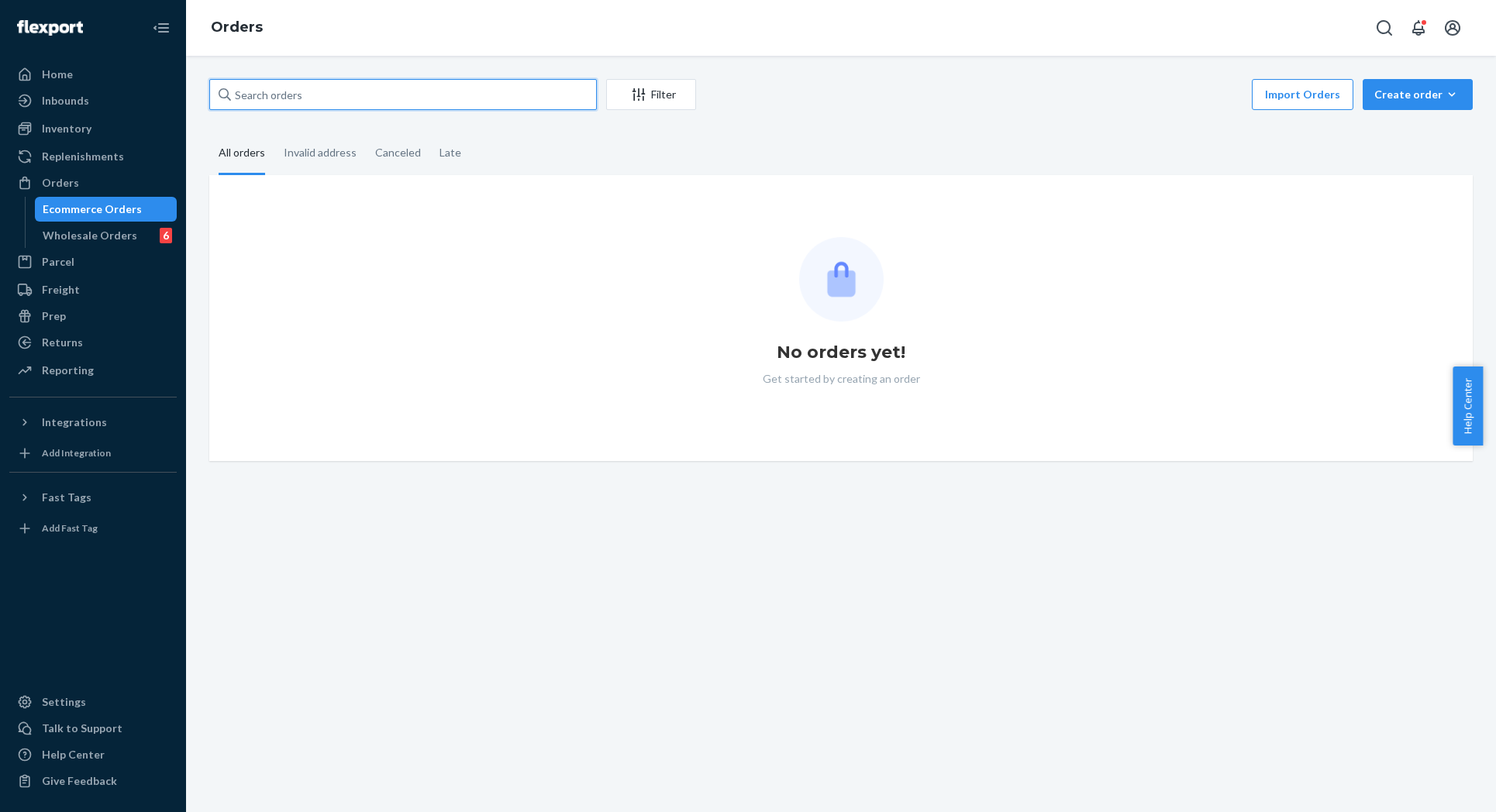 click at bounding box center [403, 95] 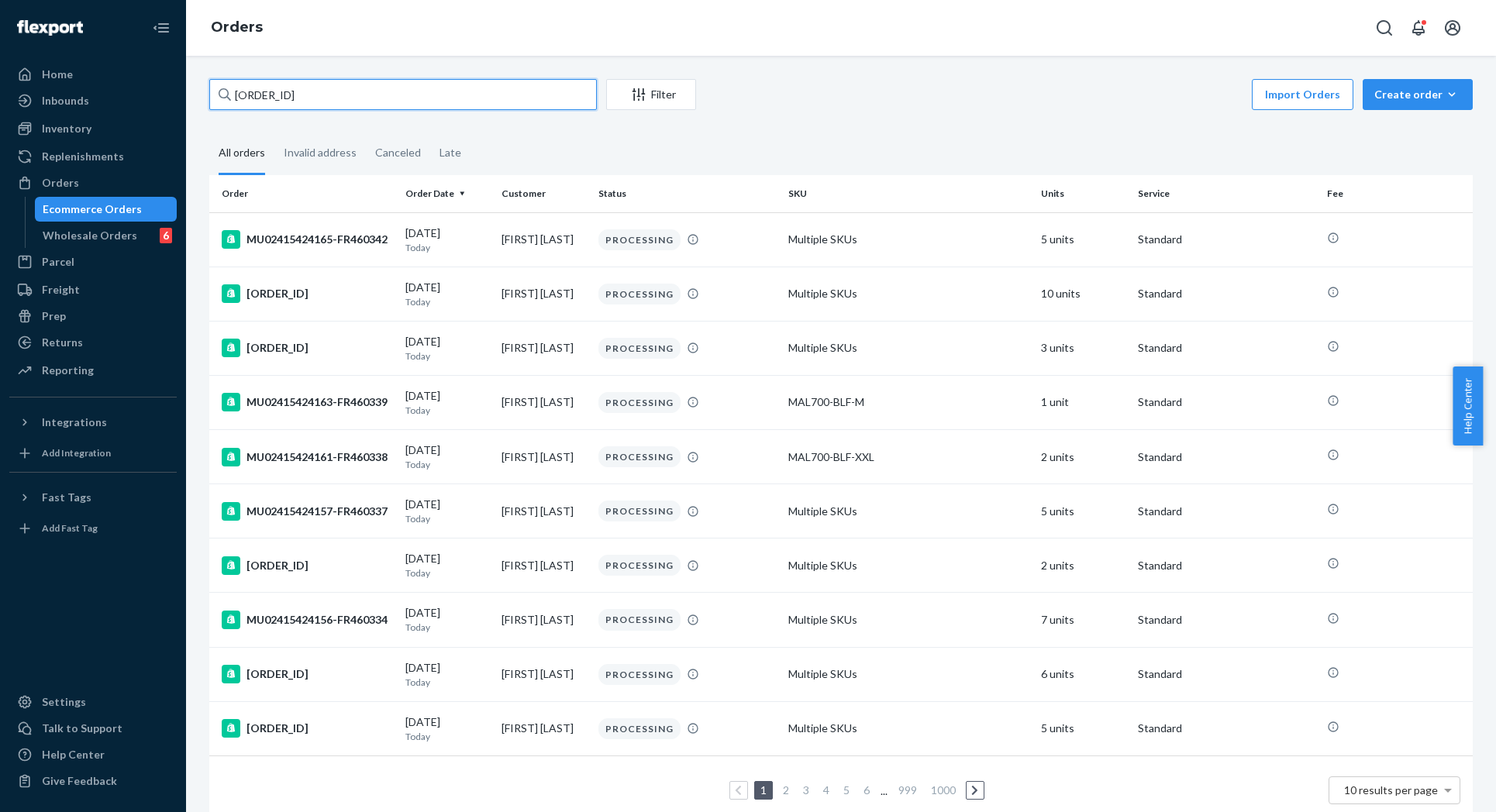 type on "[ORDER_ID]" 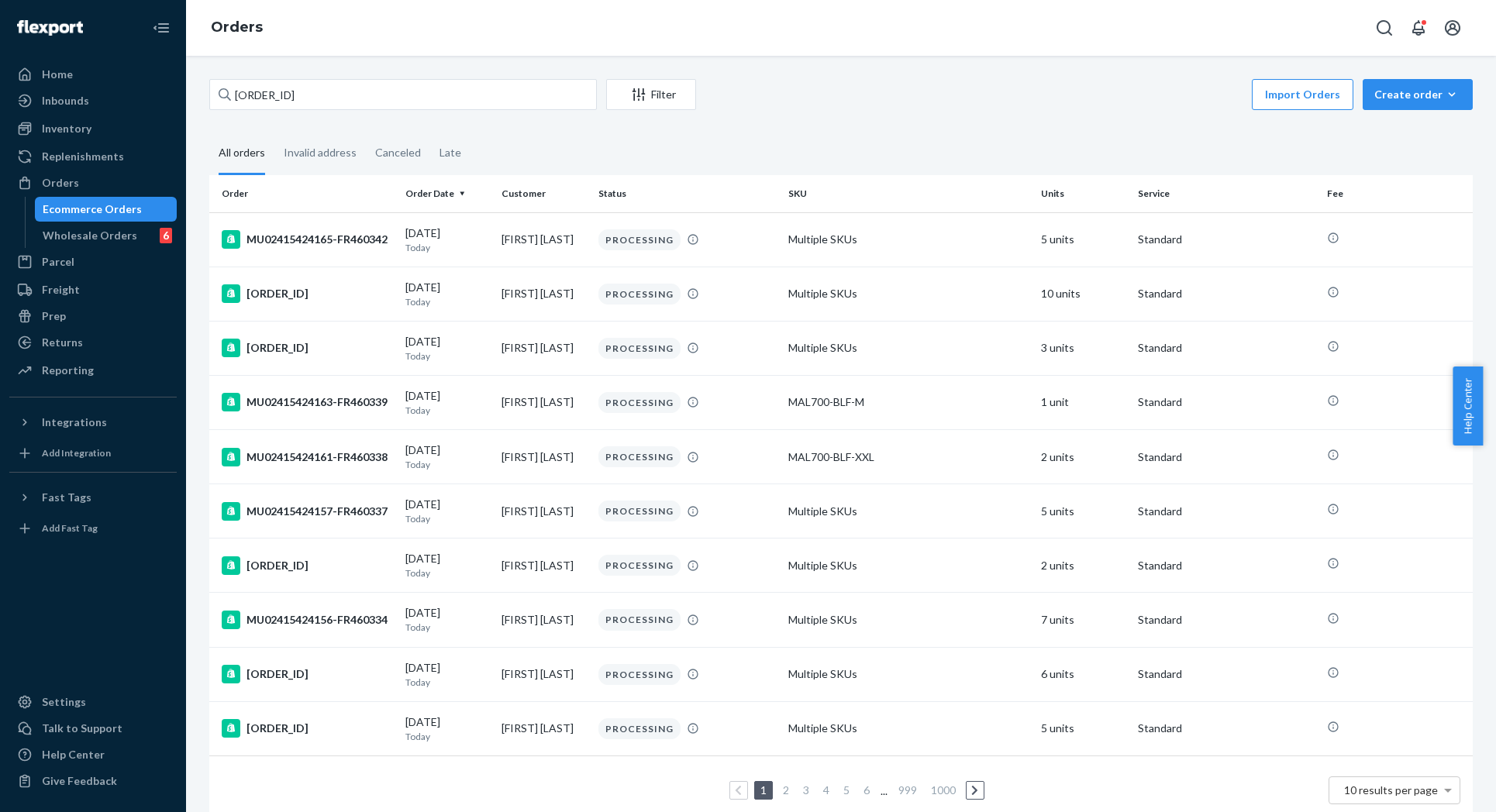 click on "Orders" at bounding box center (236, 28) 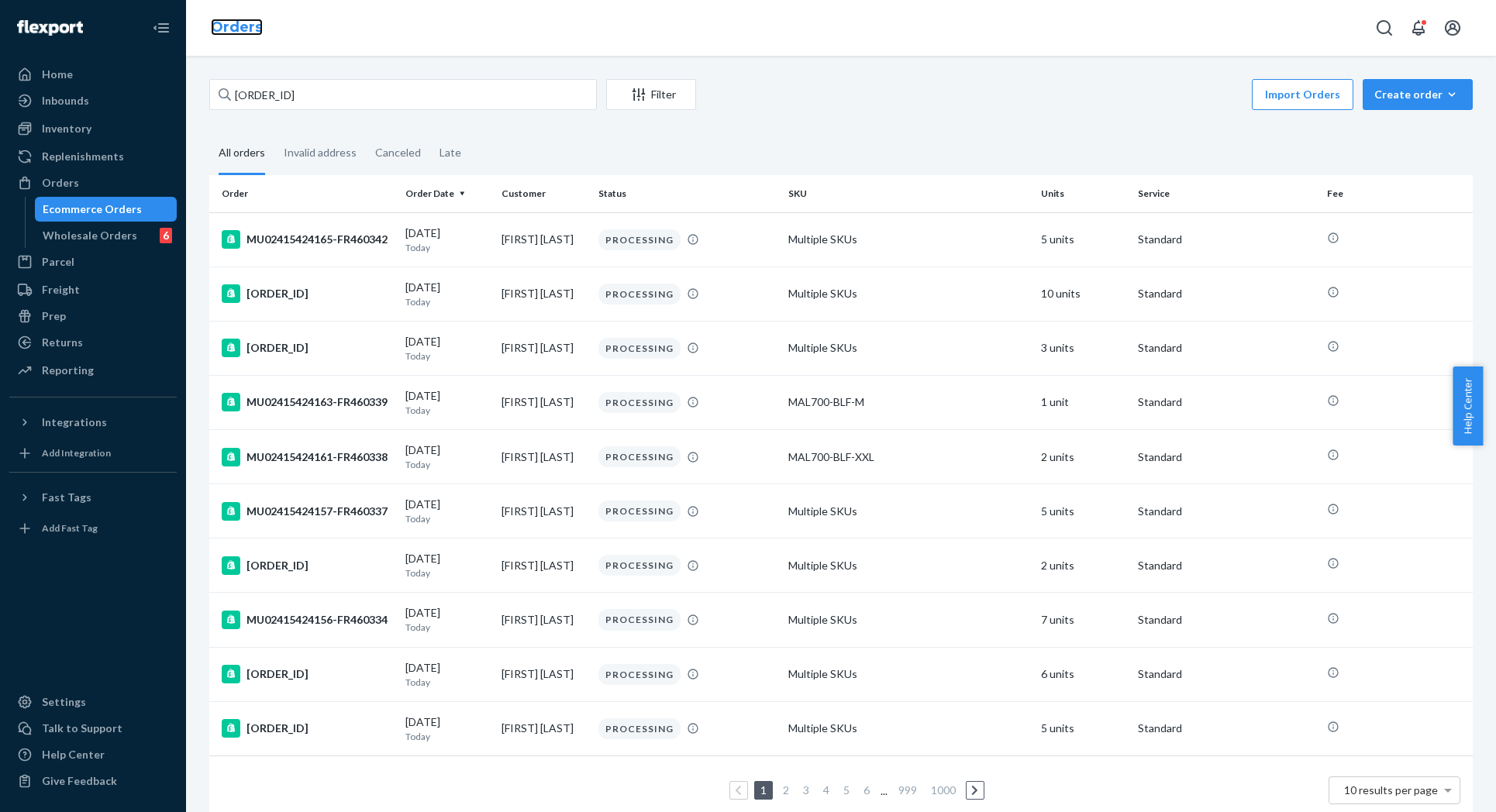 click on "Orders" at bounding box center [236, 27] 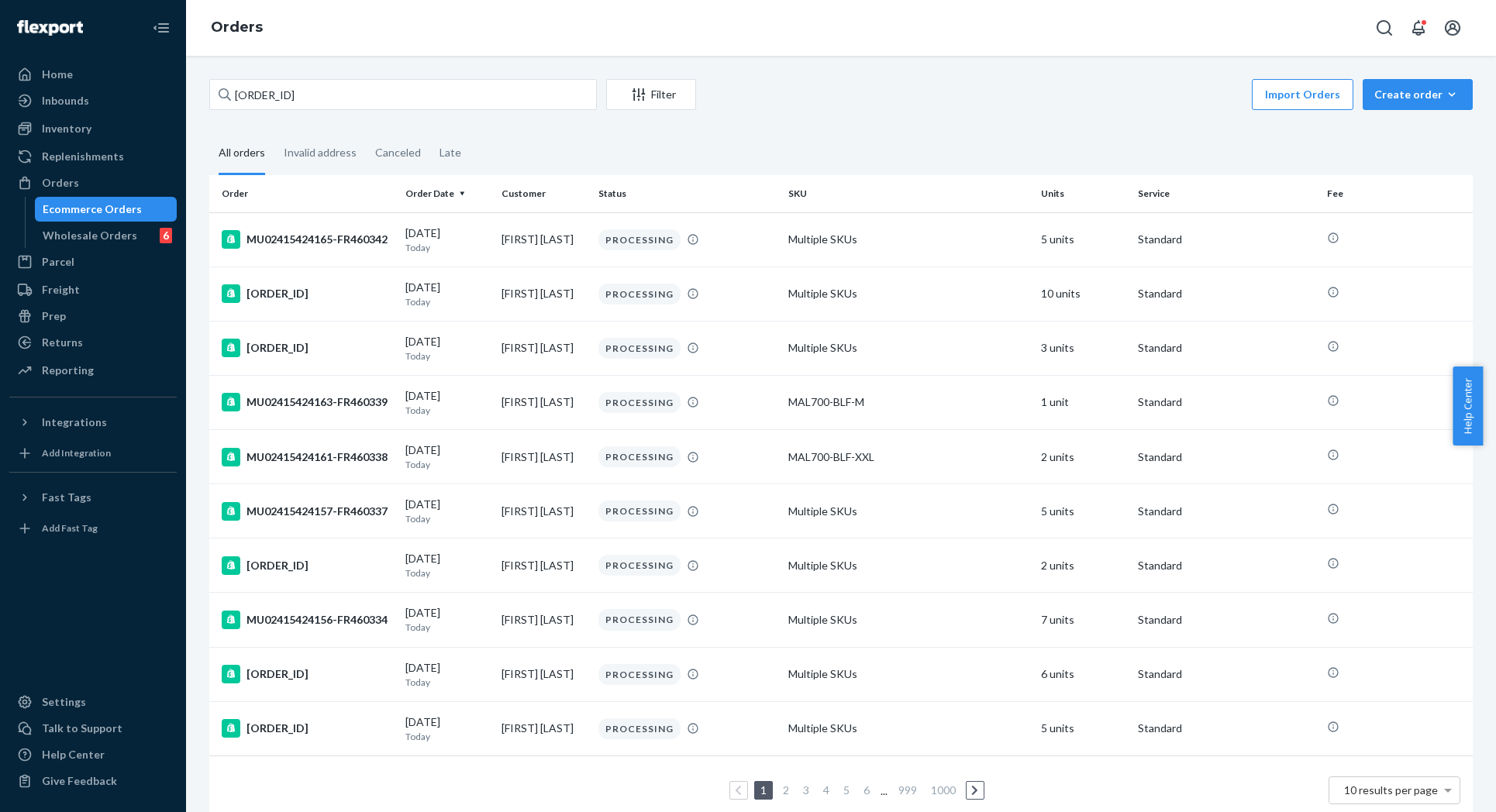 click on "Orders" at bounding box center [236, 28] 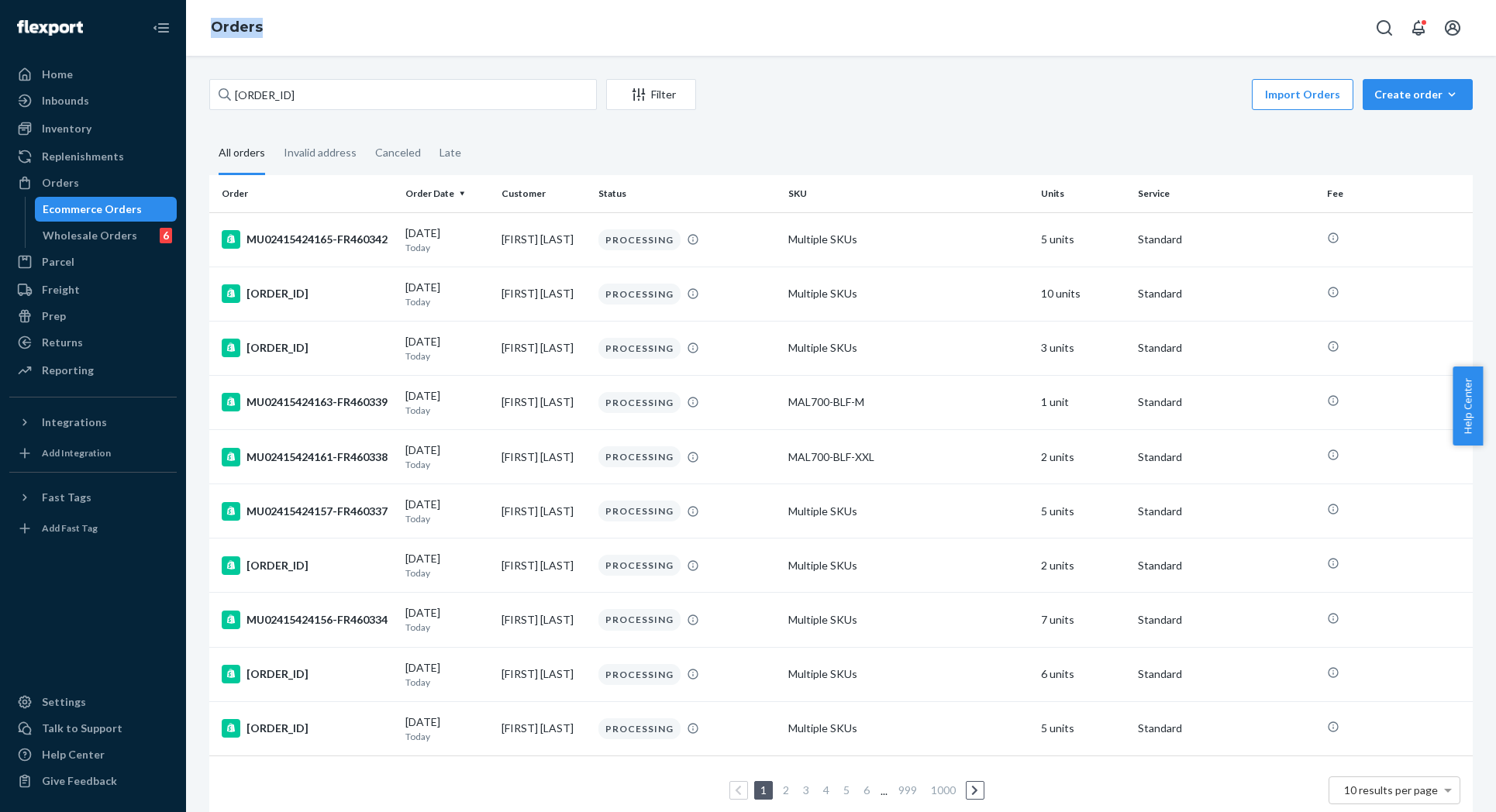 drag, startPoint x: 234, startPoint y: 16, endPoint x: 195, endPoint y: 40, distance: 45.79301 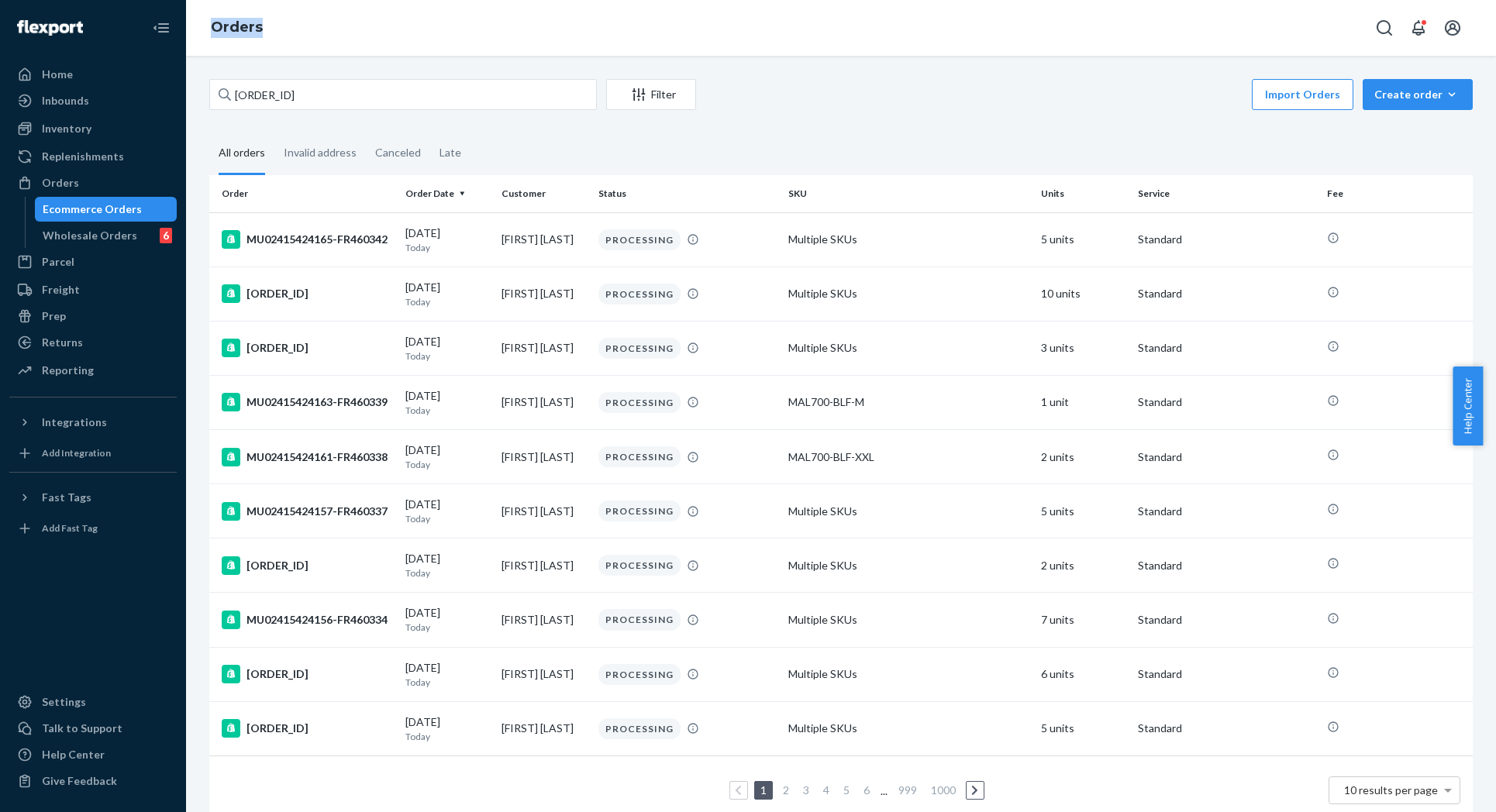 click on "Orders" at bounding box center [236, 28] 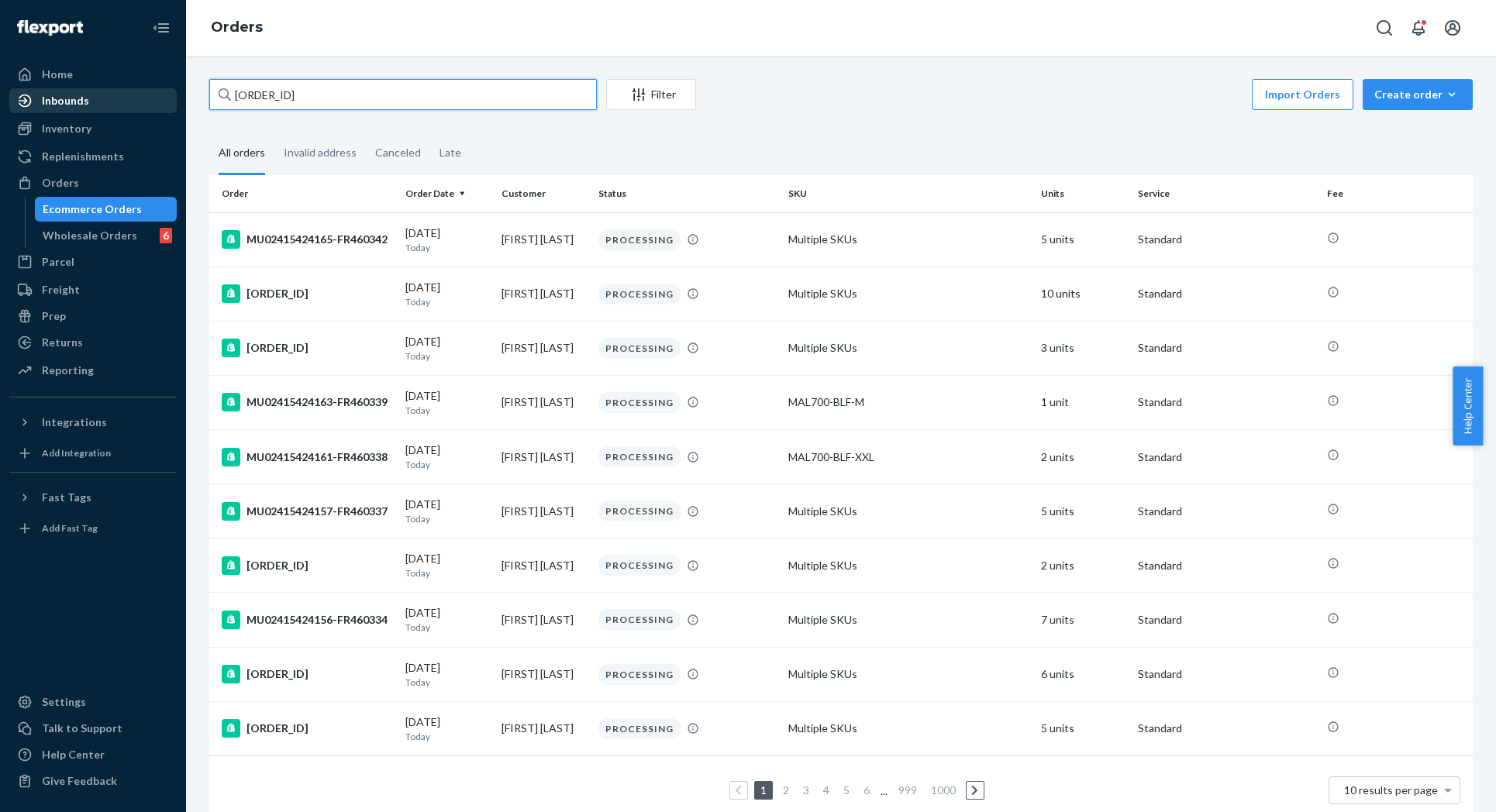 drag, startPoint x: 333, startPoint y: 98, endPoint x: 141, endPoint y: 98, distance: 192 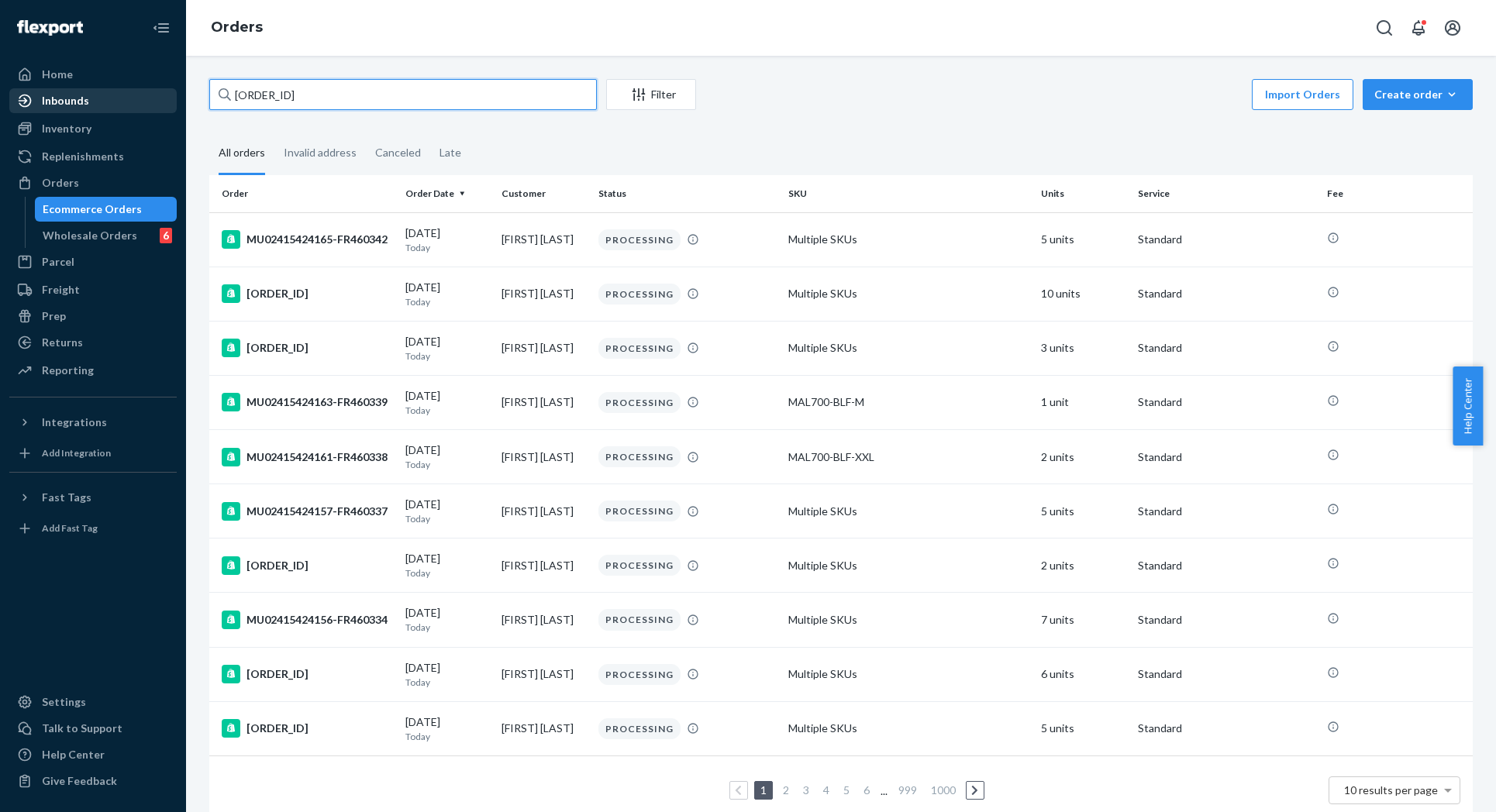 click on "Orders MU[ORDER_ID] Filter Import Orders Create order Ecommerce order Removal order All orders Invalid address Canceled Late Order Order Date Customer Status SKU Units Service Fee MU[ORDER_ID] [DATE] [TIME] [FIRST] [LAST] PROCESSING Multiple SKUs [NUMBER] units Standard MU[ORDER_ID] [DATE] [TIME] [FIRST] [LAST] PROCESSING Multiple SKUs [NUMBER] units Standard MU[ORDER_ID] [DATE] [TIME] [FIRST] [LAST] PROCESSING MAL700-BLF-M [NUMBER] unit Standard MU[ORDER_ID] [DATE] [TIME] [FIRST] [LAST] PROCESSING MAL700-BLF-XXL [NUMBER] units Standard [TIME]" at bounding box center [748, 406] 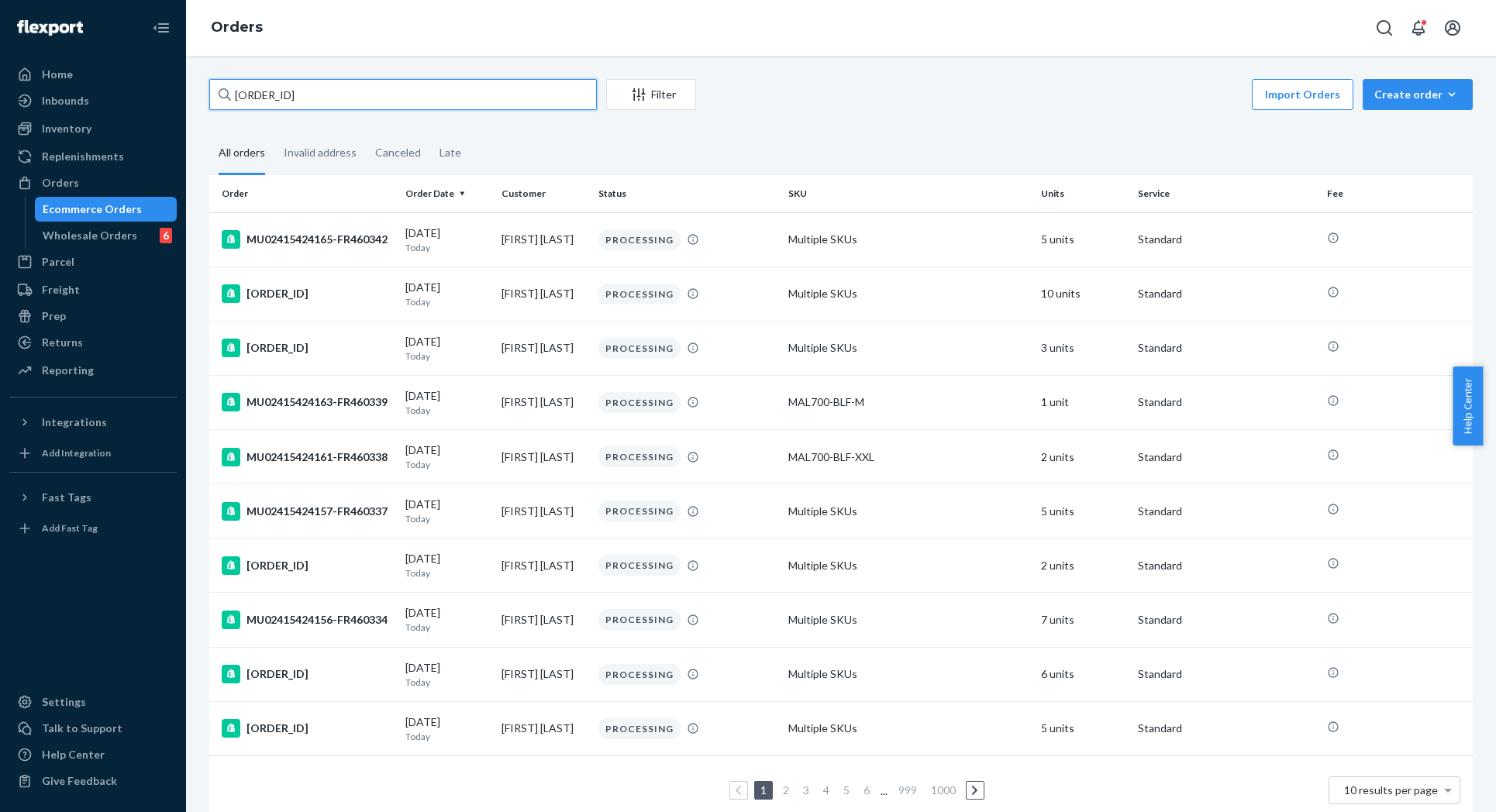 click on "[ORDER_ID]" at bounding box center [403, 95] 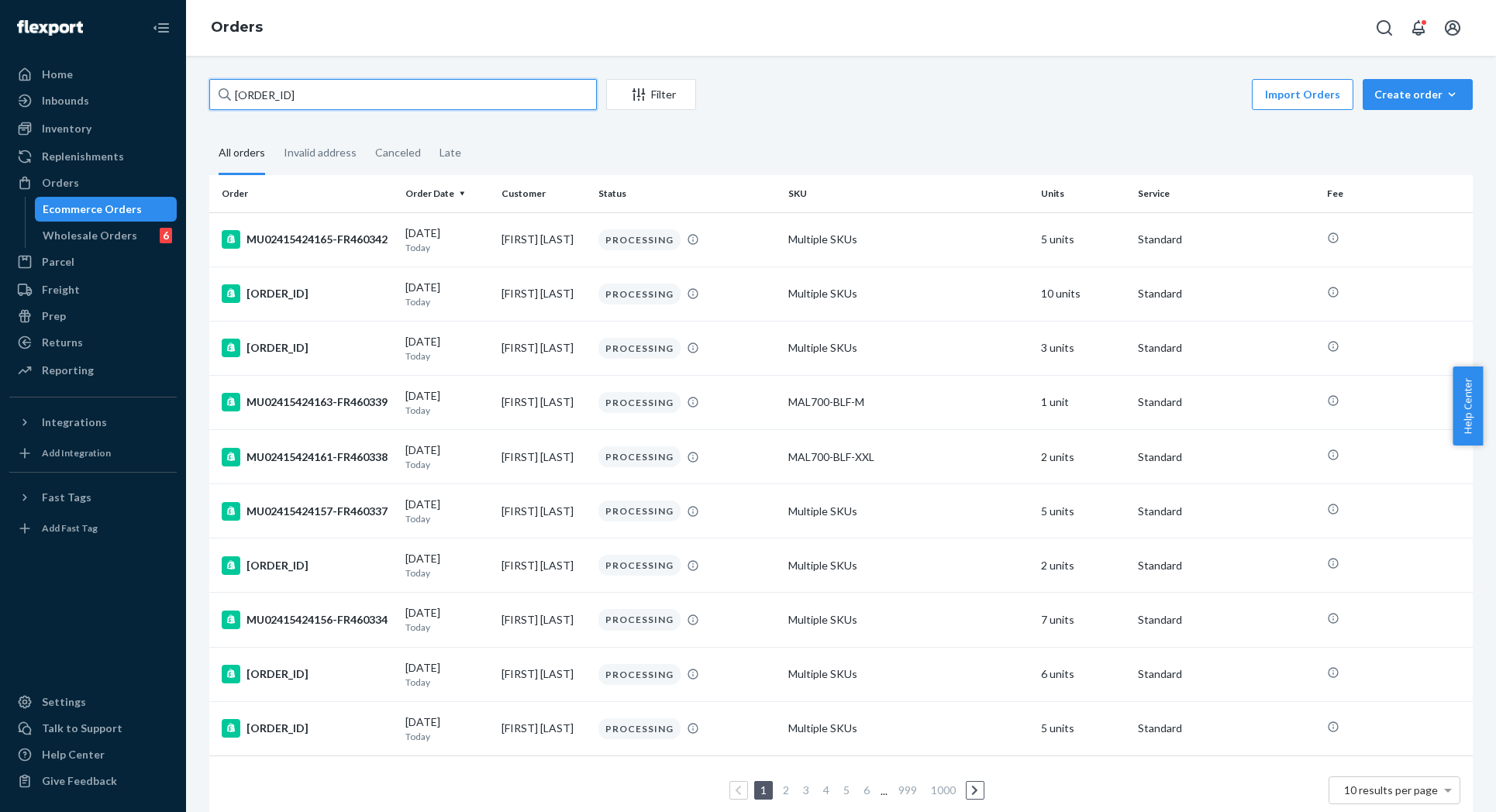 click on "[ORDER_ID]" at bounding box center (403, 95) 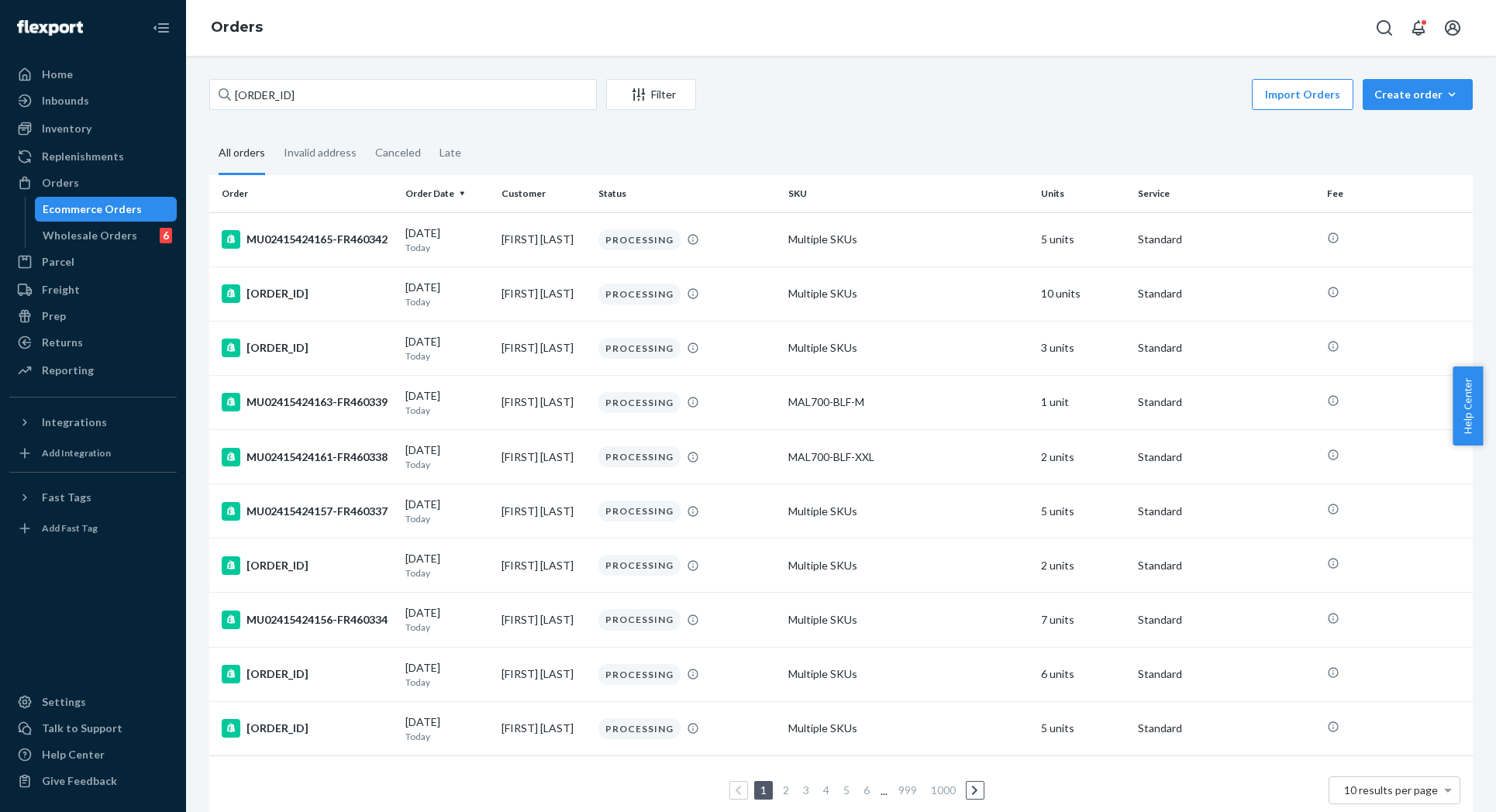 click on "Orders" at bounding box center (236, 28) 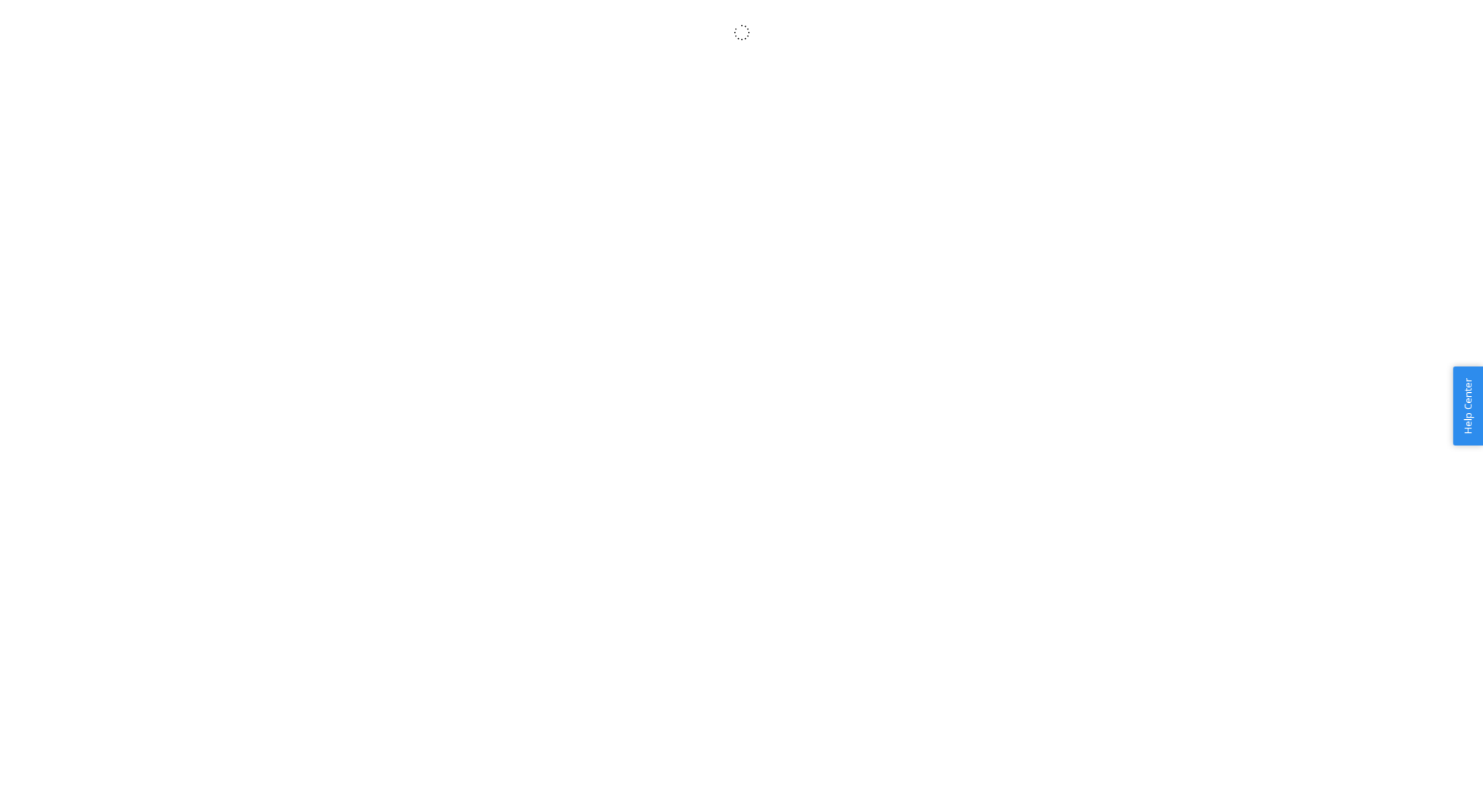 scroll, scrollTop: 0, scrollLeft: 0, axis: both 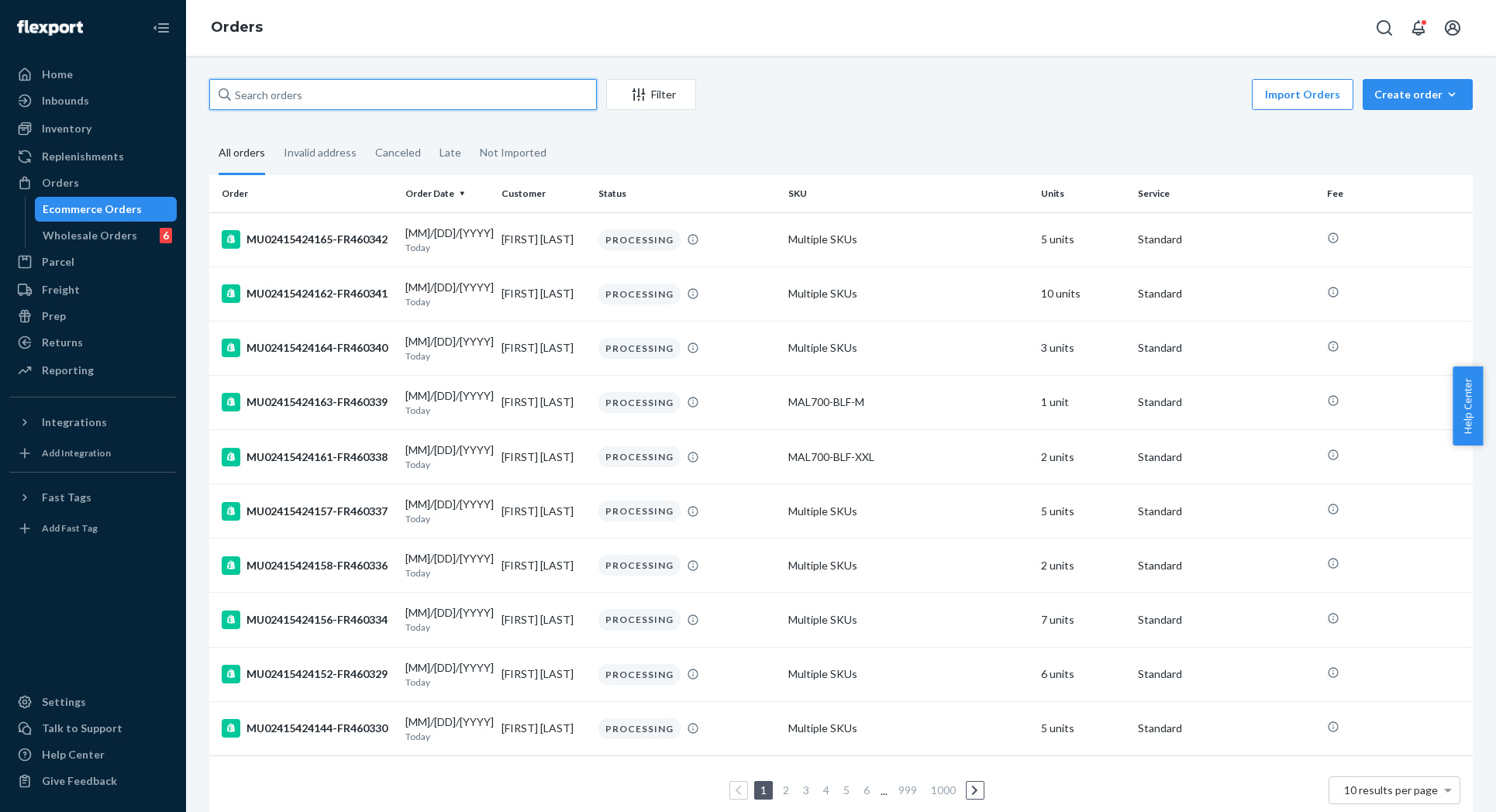 paste on "[ORDER_ID]" 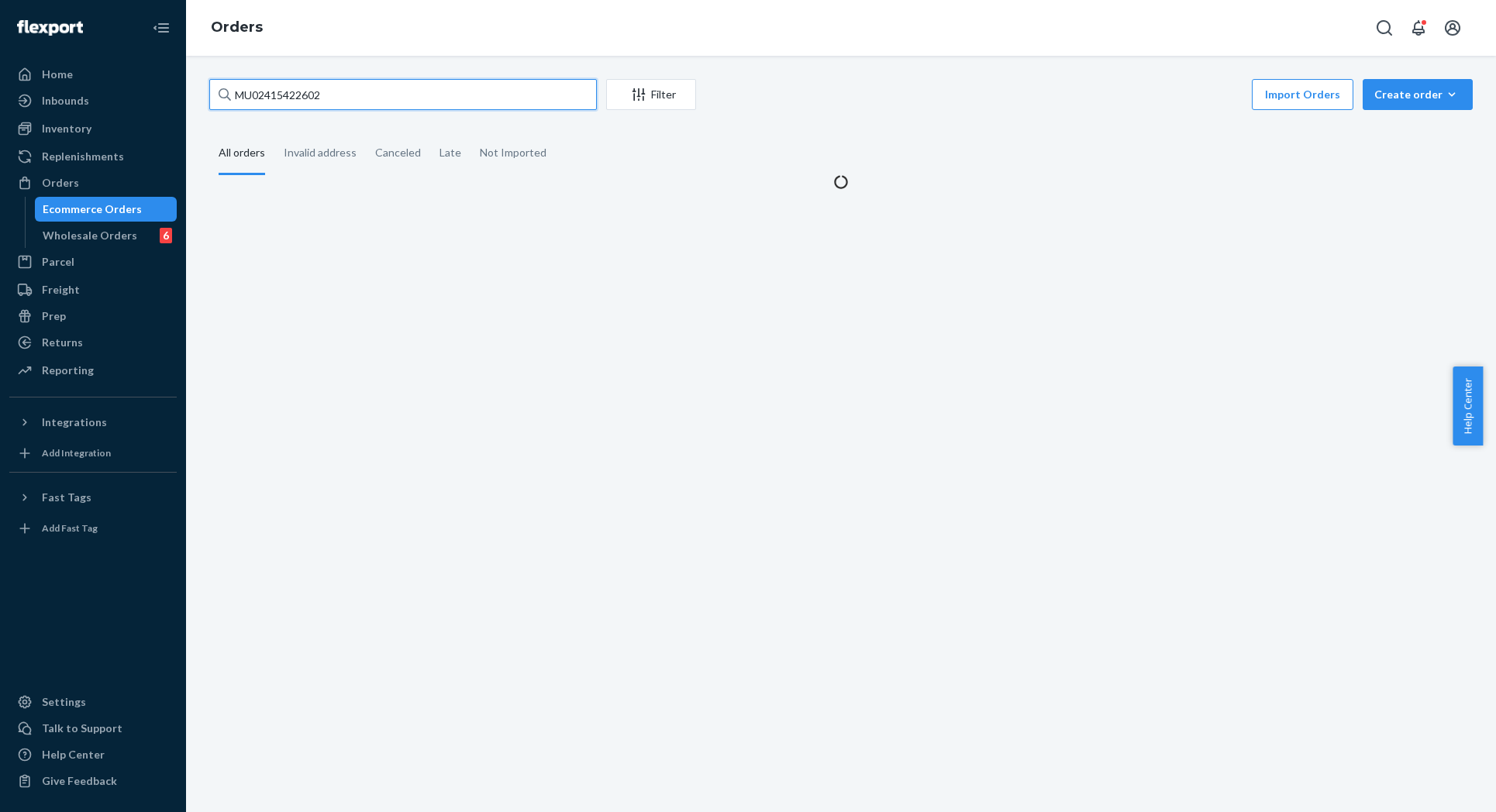 type on "[ORDER_ID]" 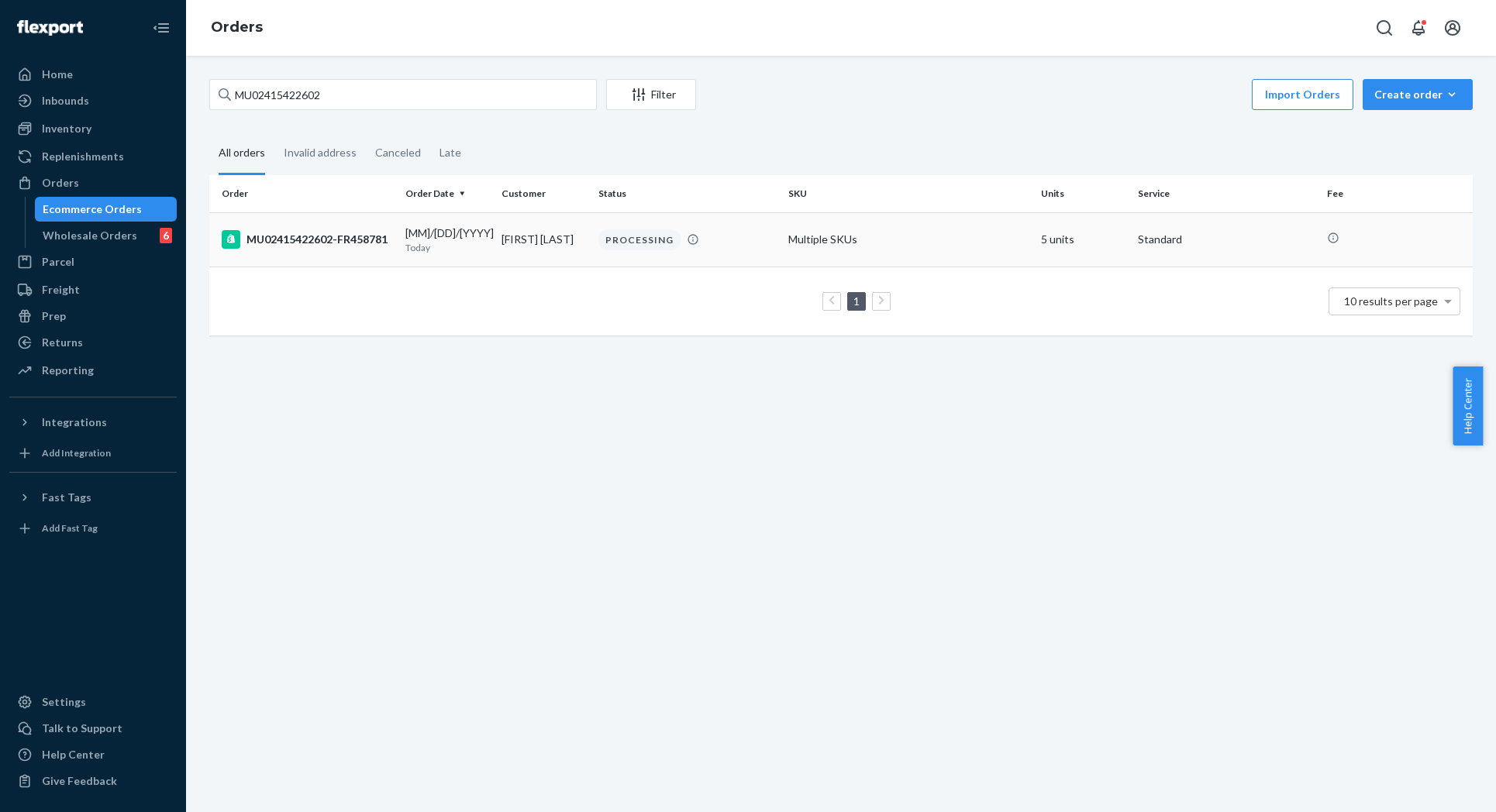click on "MU02415422602-FR458781" at bounding box center [307, 239] 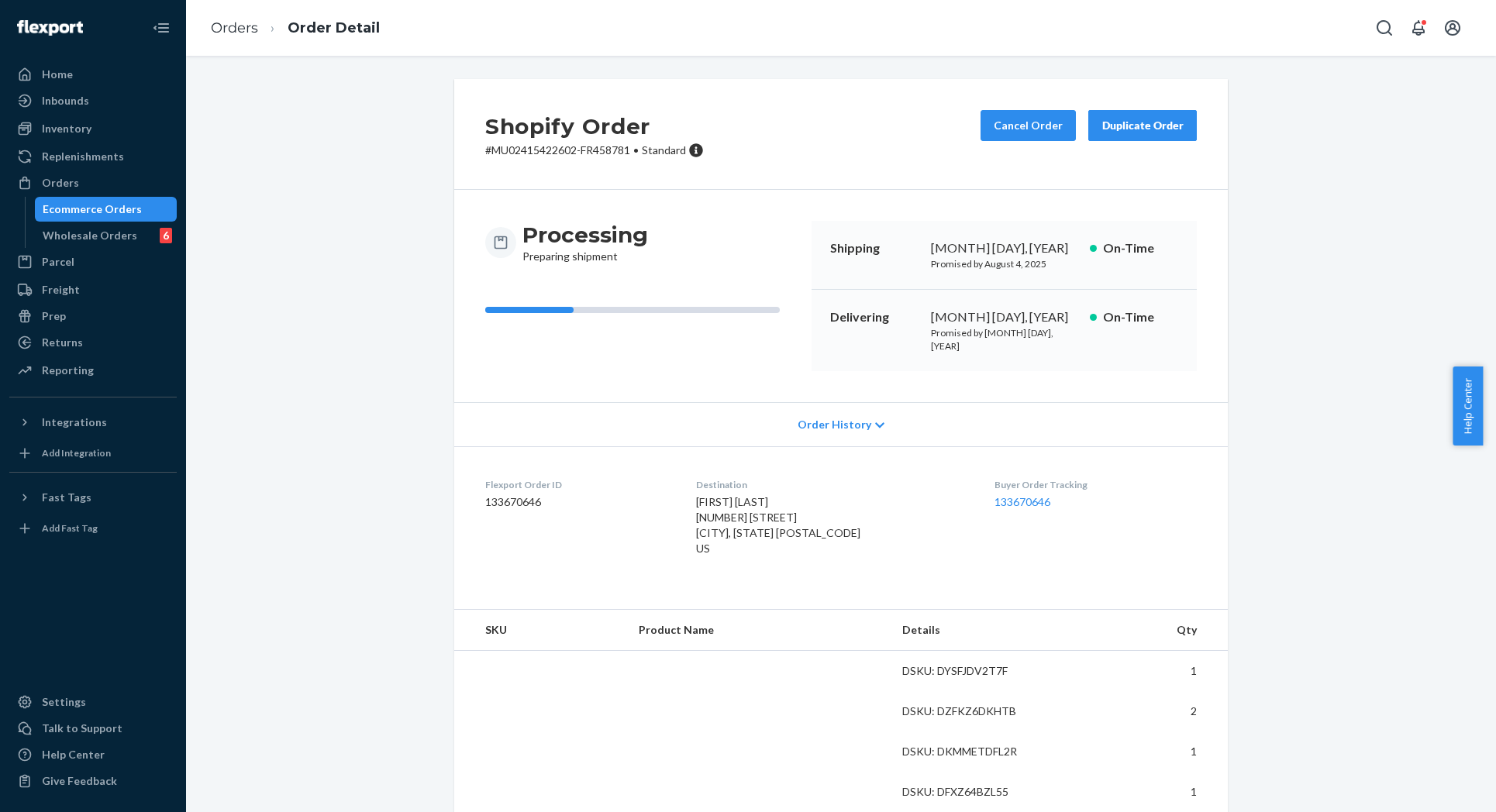 click on "Shopify Order # MU02415422602-FR458781 • Standard Cancel Order Duplicate Order Processing Preparing shipment Shipping August 3, 2025 Promised by August 4, 2025 On-Time Delivering August 12, 2025 Promised by August 13, 2025 On-Time Order History Flexport Order ID 133670646 Destination Brittany Reith
420 W 6th St
Crooks, SD 57020-2044
US Buyer Order Tracking 133670646 SKU Product Name Details Qty DSKU: DYSFJDV2T7F 1 DSKU: DZFKZ6DKHTB 2 DSKU: DKMMETDFL2R 1 DSKU: DFXZ64BZL55 1 Package 1 of 1 4   SKUs   5   Units From MeUndies, Inc.
San Bernardino, CA 92408 Shipment ID 83573286 Processing Shipped Delivered SKU Product Name Details Qty DSKU: DFXZ64BZL55 1 DSKU: DKMMETDFL2R 1 DSKU: DYSFJDV2T7F 1 DSKU: DZFKZ6DKHTB 2" at bounding box center (841, 656) 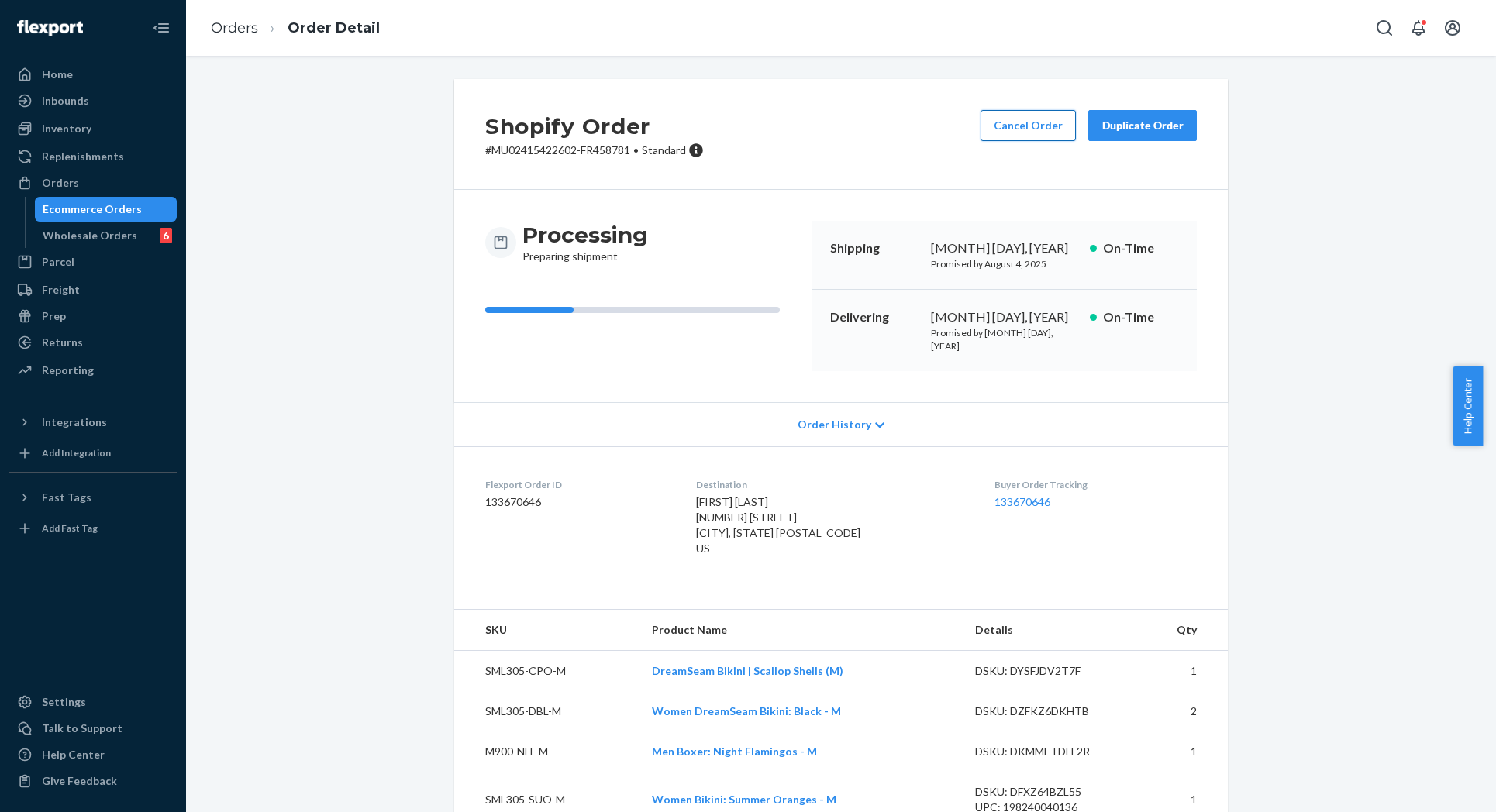 click on "Cancel Order" at bounding box center [1028, 126] 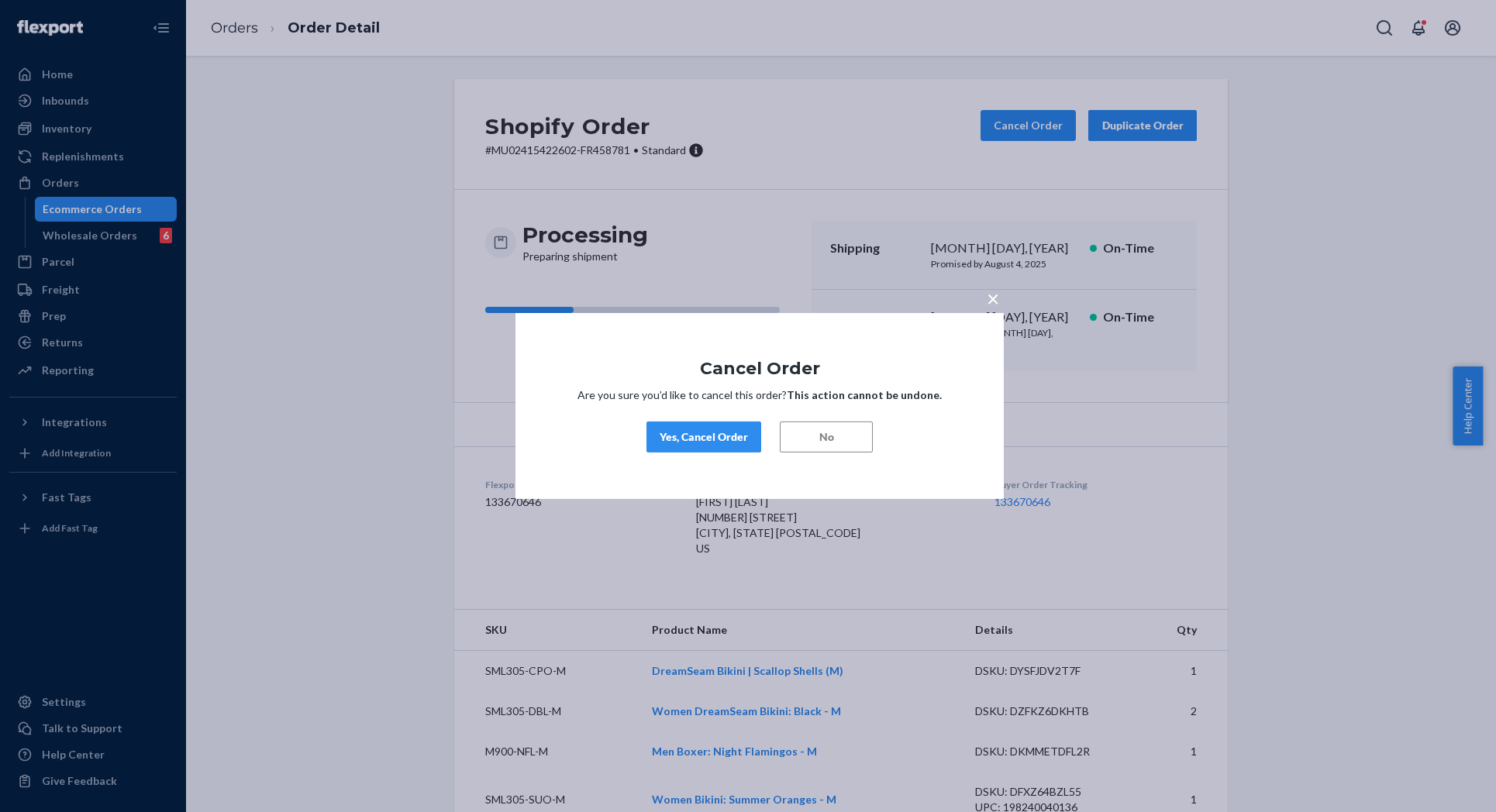 click on "Yes, Cancel Order" at bounding box center (704, 437) 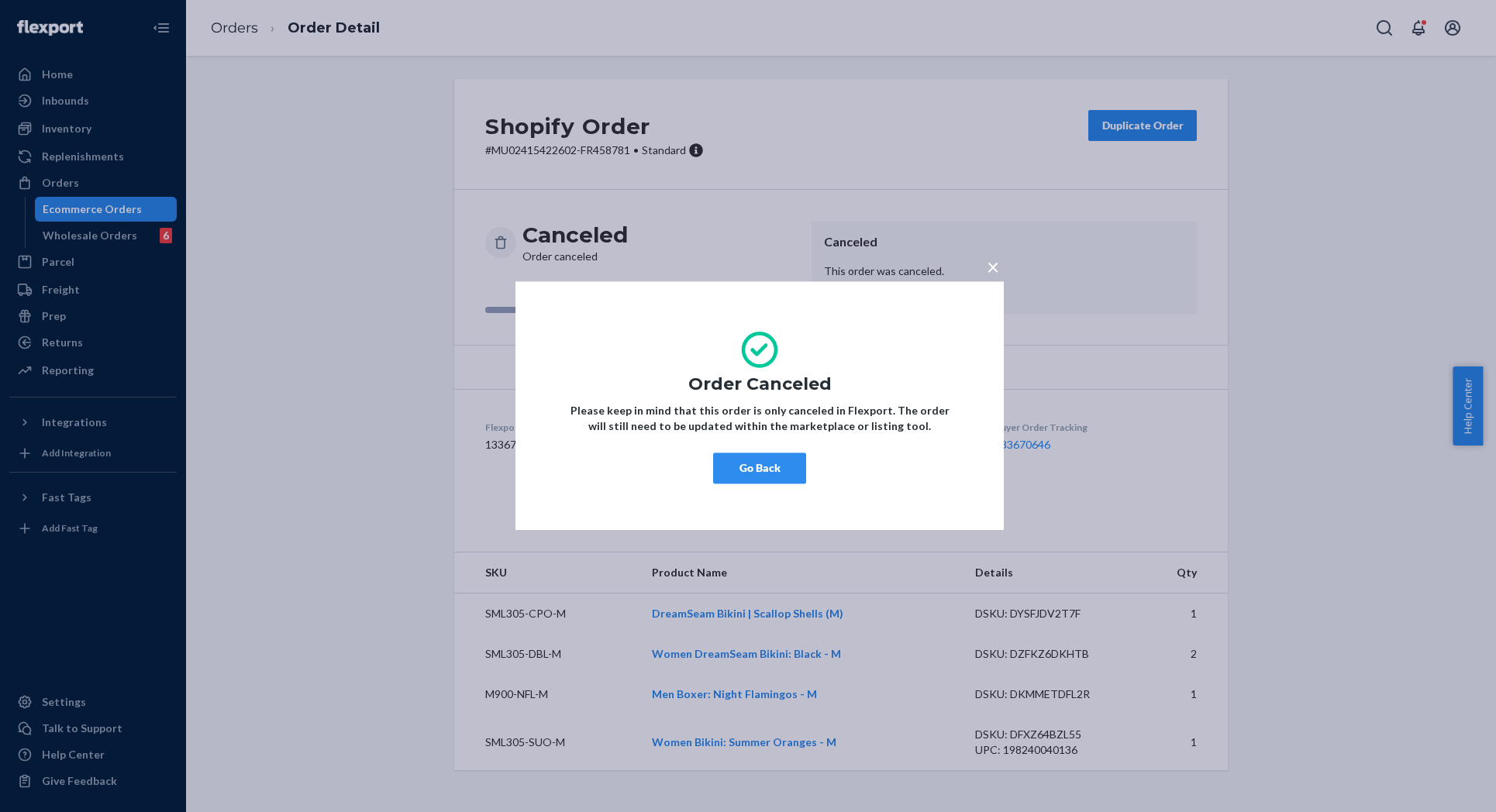 click on "Go Back" at bounding box center [760, 469] 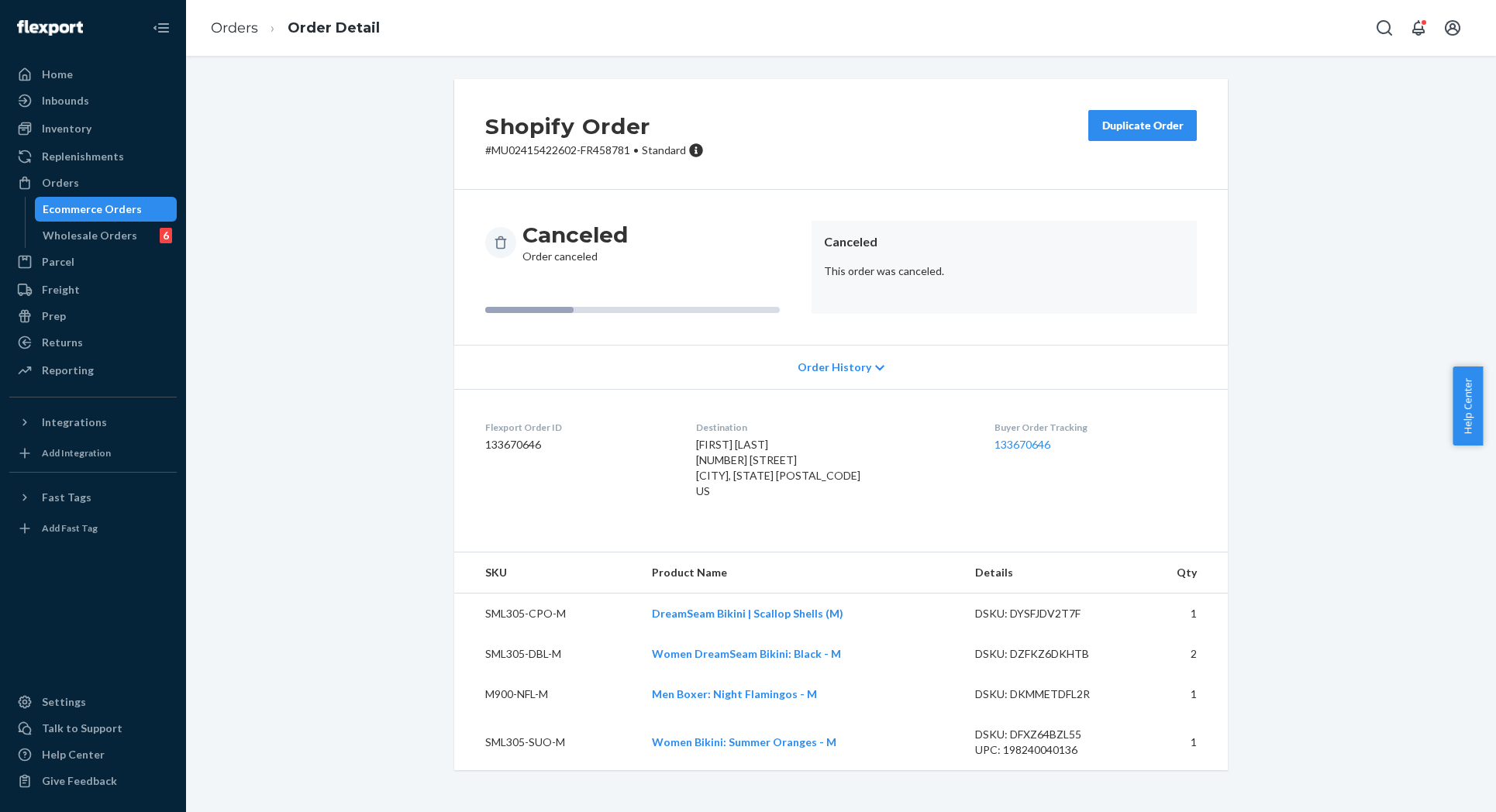click on "Shopify Order # MU02415422602-FR458781 • Standard Duplicate Order Canceled Order canceled Canceled This order was canceled.   Order History Flexport Order ID 133670646 Destination Brittany Reith
420 W 6th St
Crooks, SD 57020-2044
US Buyer Order Tracking 133670646 SKU Product Name Details Qty SML305-CPO-M DreamSeam Bikini | Scallop Shells (M) DSKU: DYSFJDV2T7F 1 SML305-DBL-M Women DreamSeam Bikini: Black - M DSKU: DZFKZ6DKHTB 2 M900-NFL-M Men Boxer: Night Flamingos - M DSKU: DKMMETDFL2R 1 SML305-SUO-M Women Bikini: Summer Oranges - M DSKU: DFXZ64BZL55 UPC: 198240040136 1" at bounding box center (841, 434) 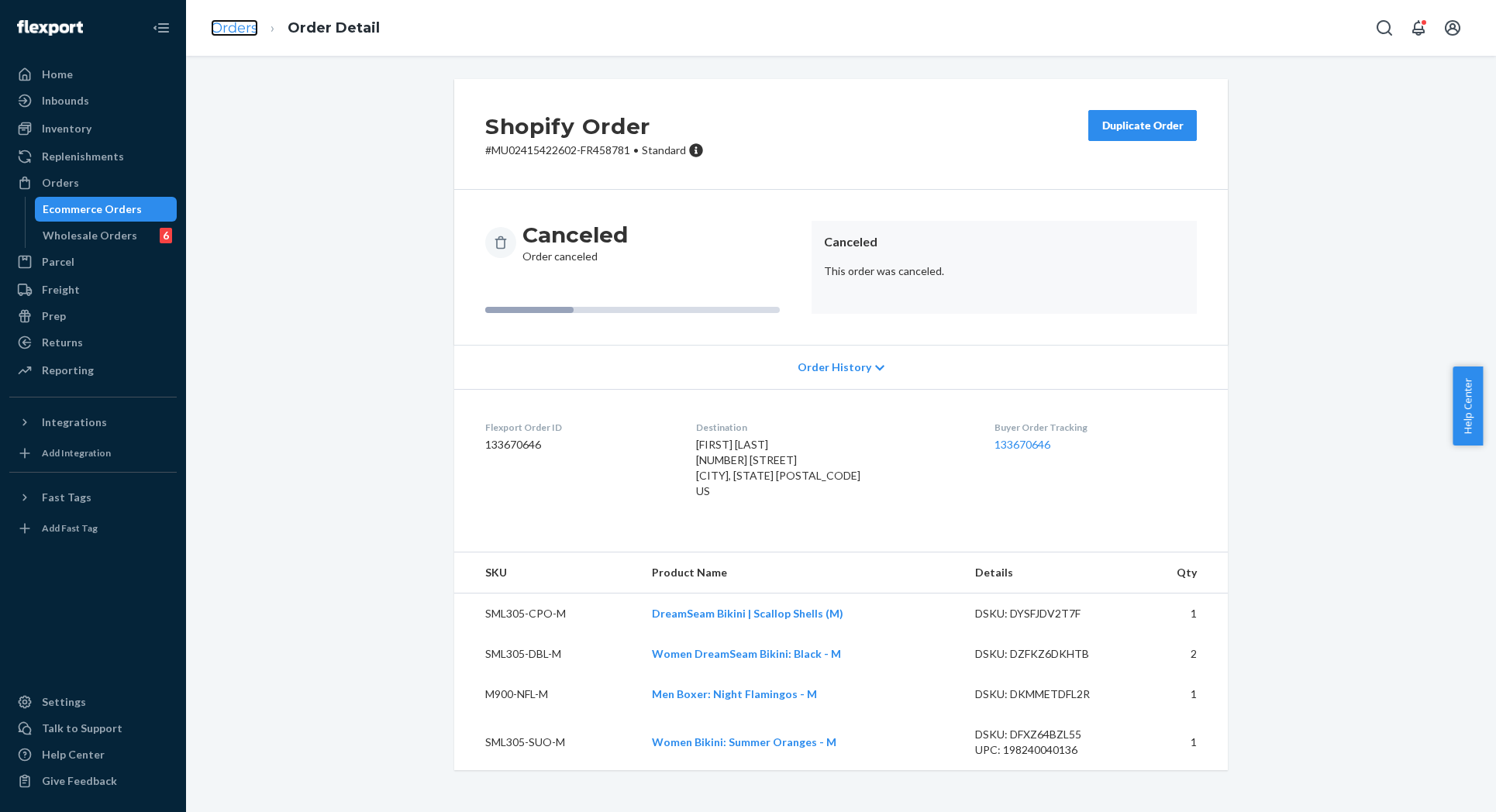 click on "Orders" at bounding box center (234, 28) 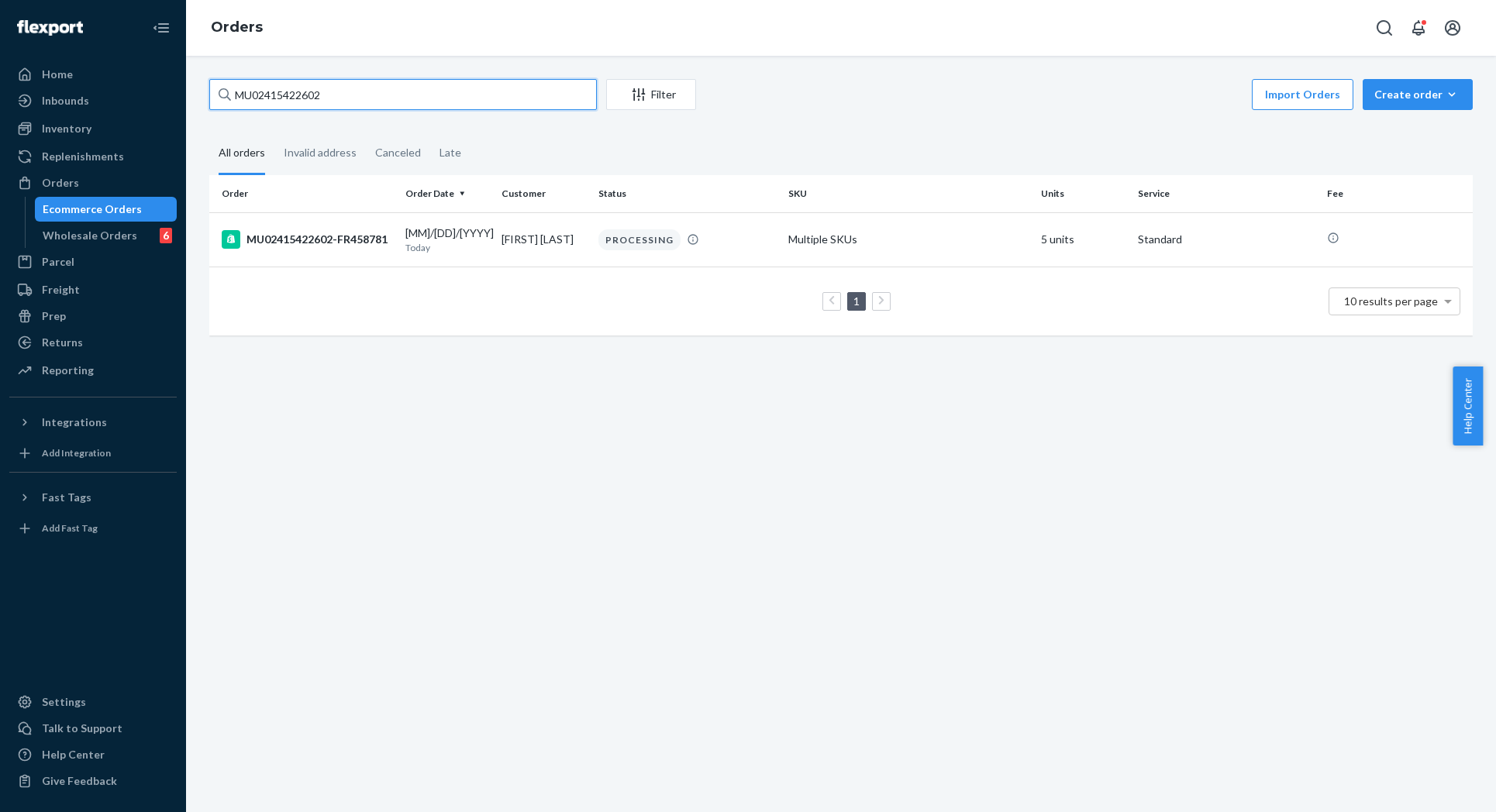 click on "[ORDER_ID]" at bounding box center (403, 95) 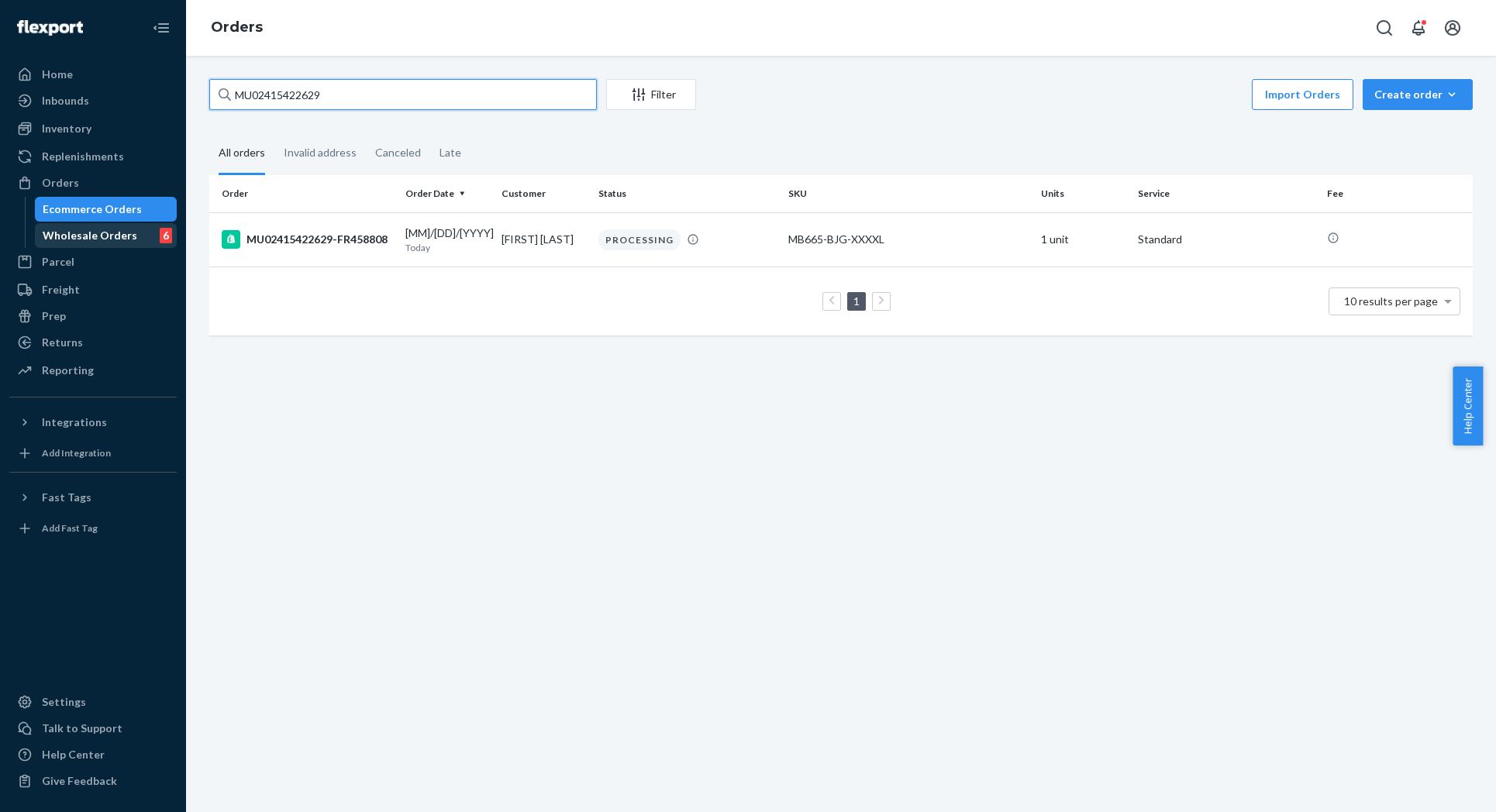 type on "MU02415422629" 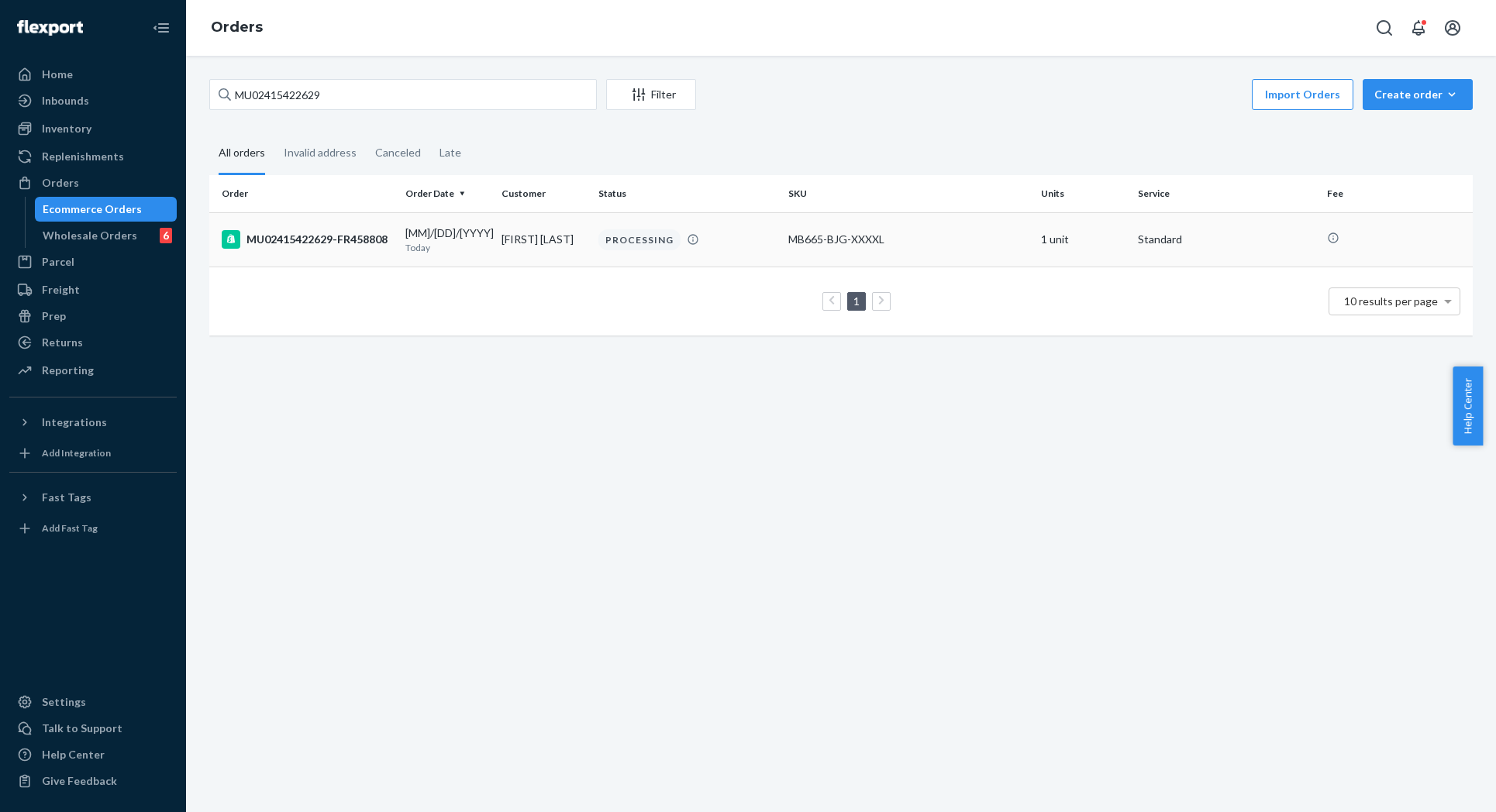 click on "MU02415422629-FR458808" at bounding box center [307, 239] 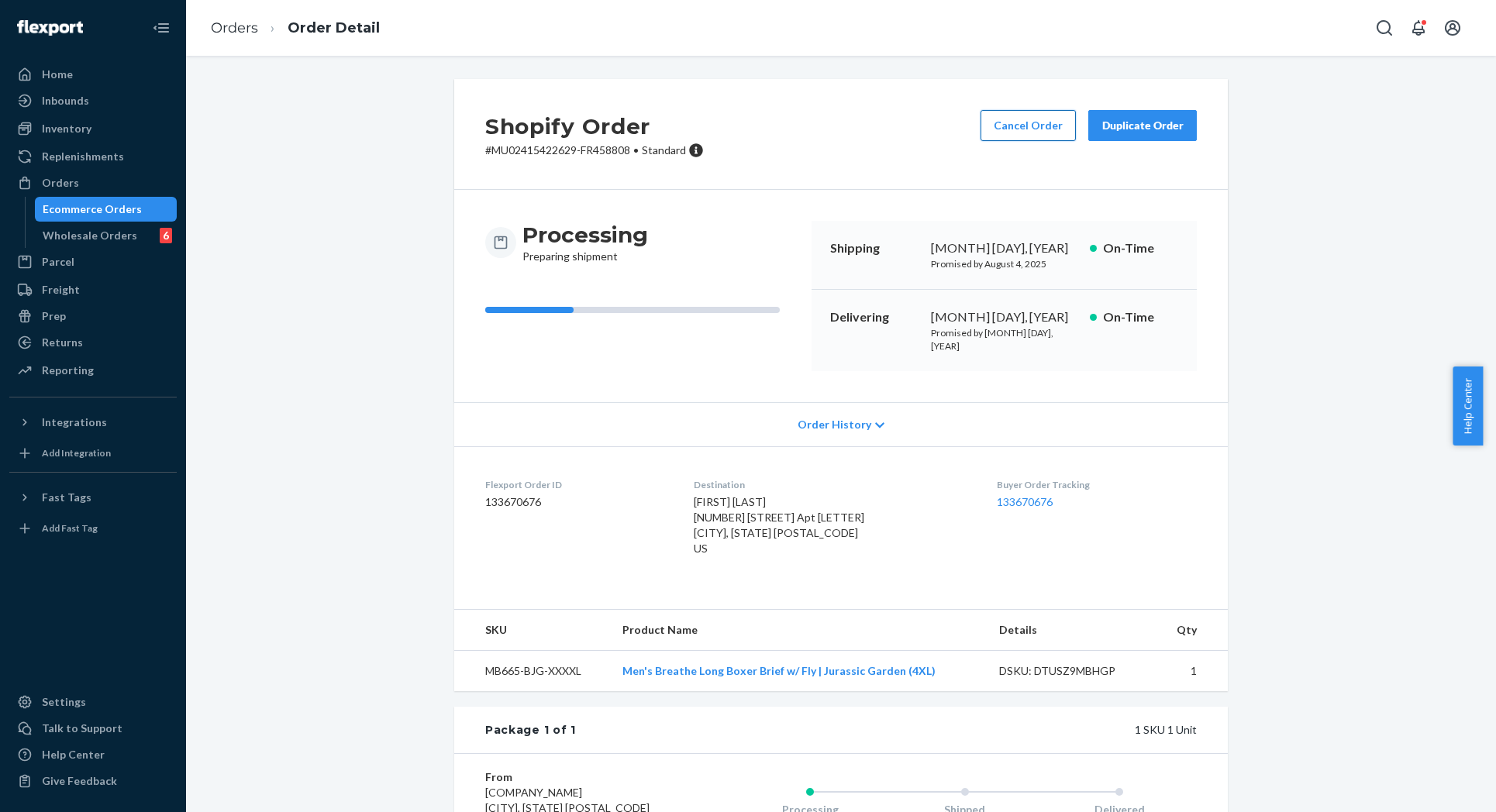 click on "Cancel Order" at bounding box center (1028, 126) 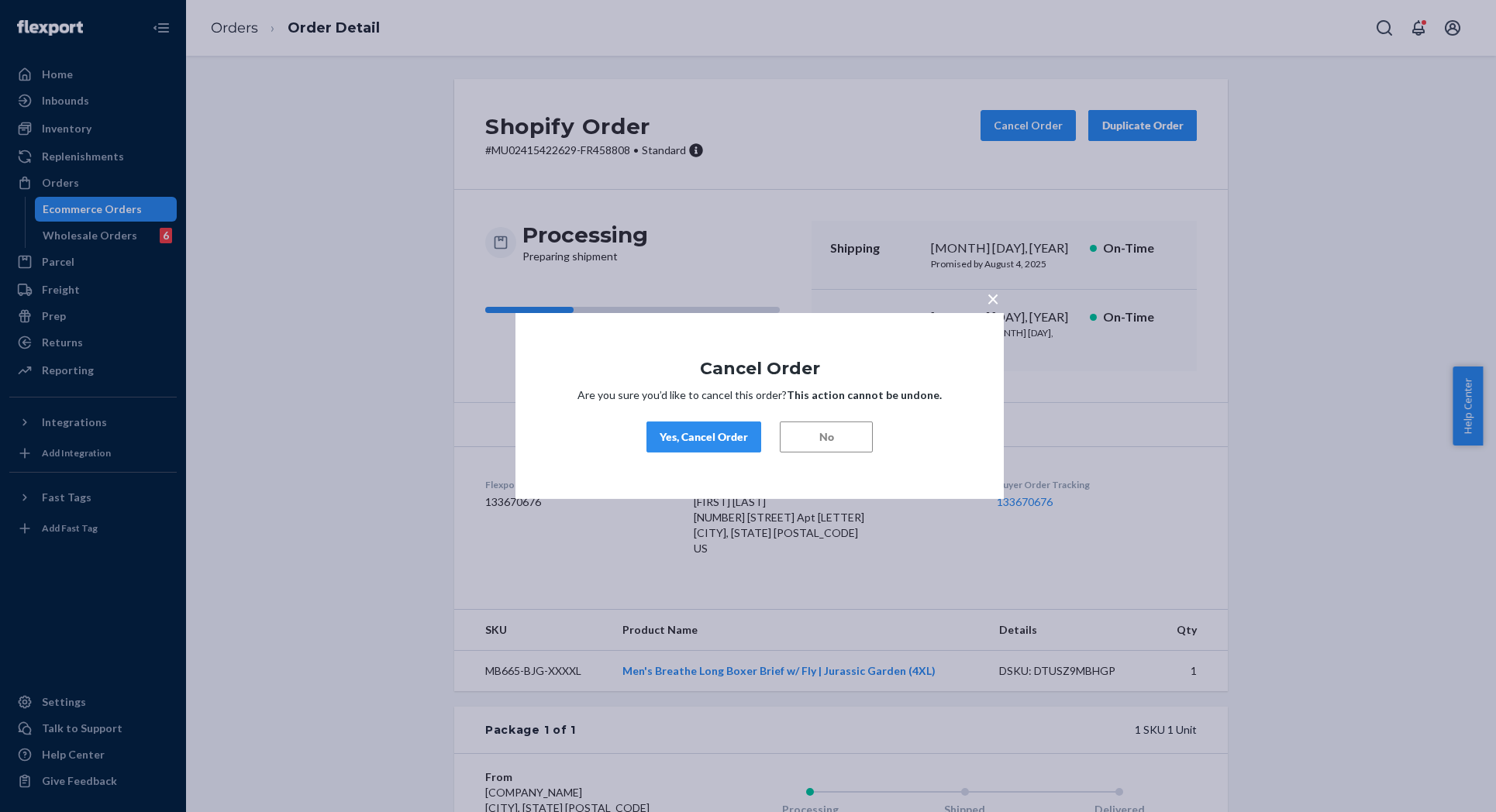 click on "Yes, Cancel Order" at bounding box center (704, 437) 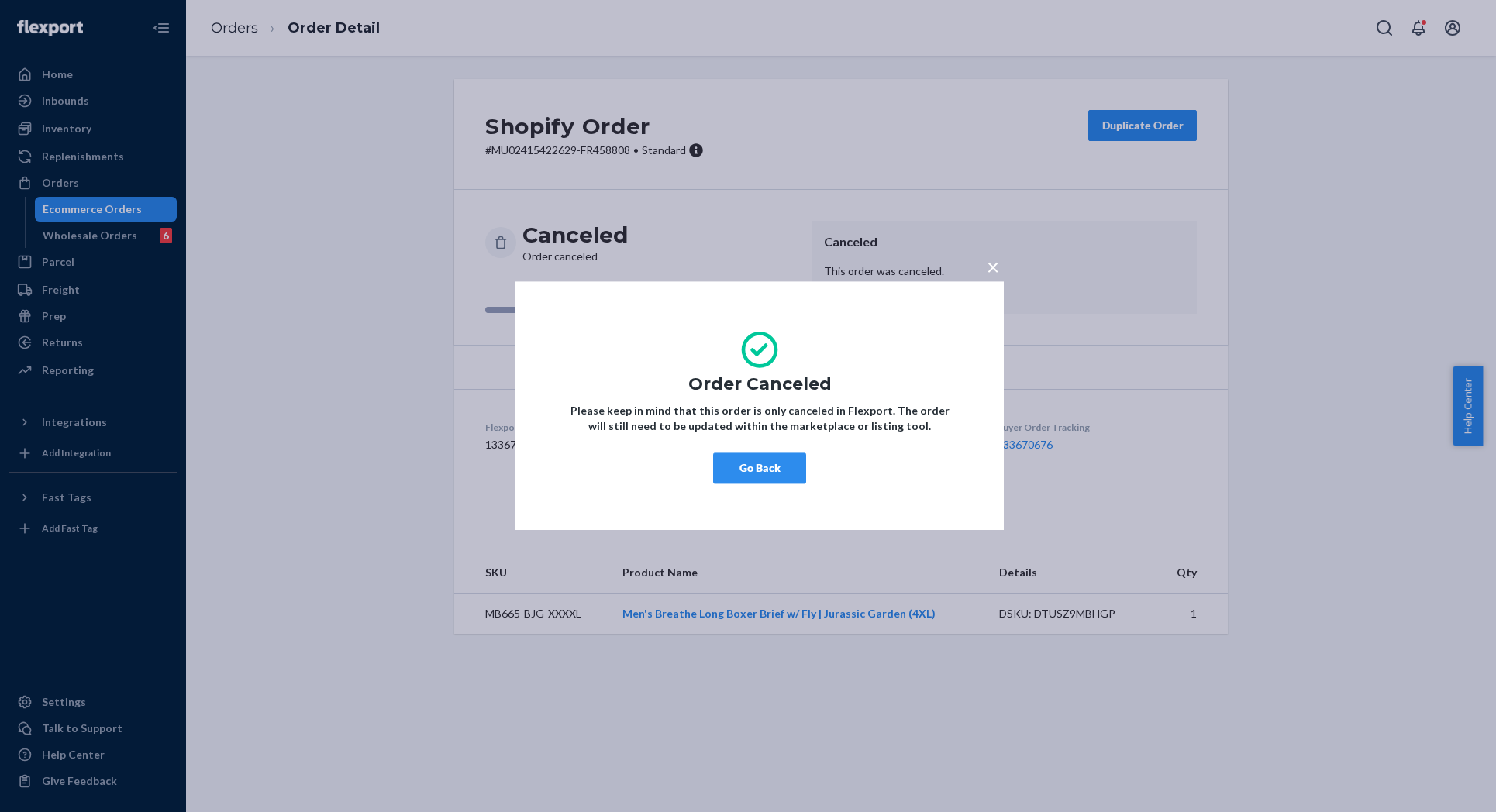 click on "Go Back" at bounding box center (760, 469) 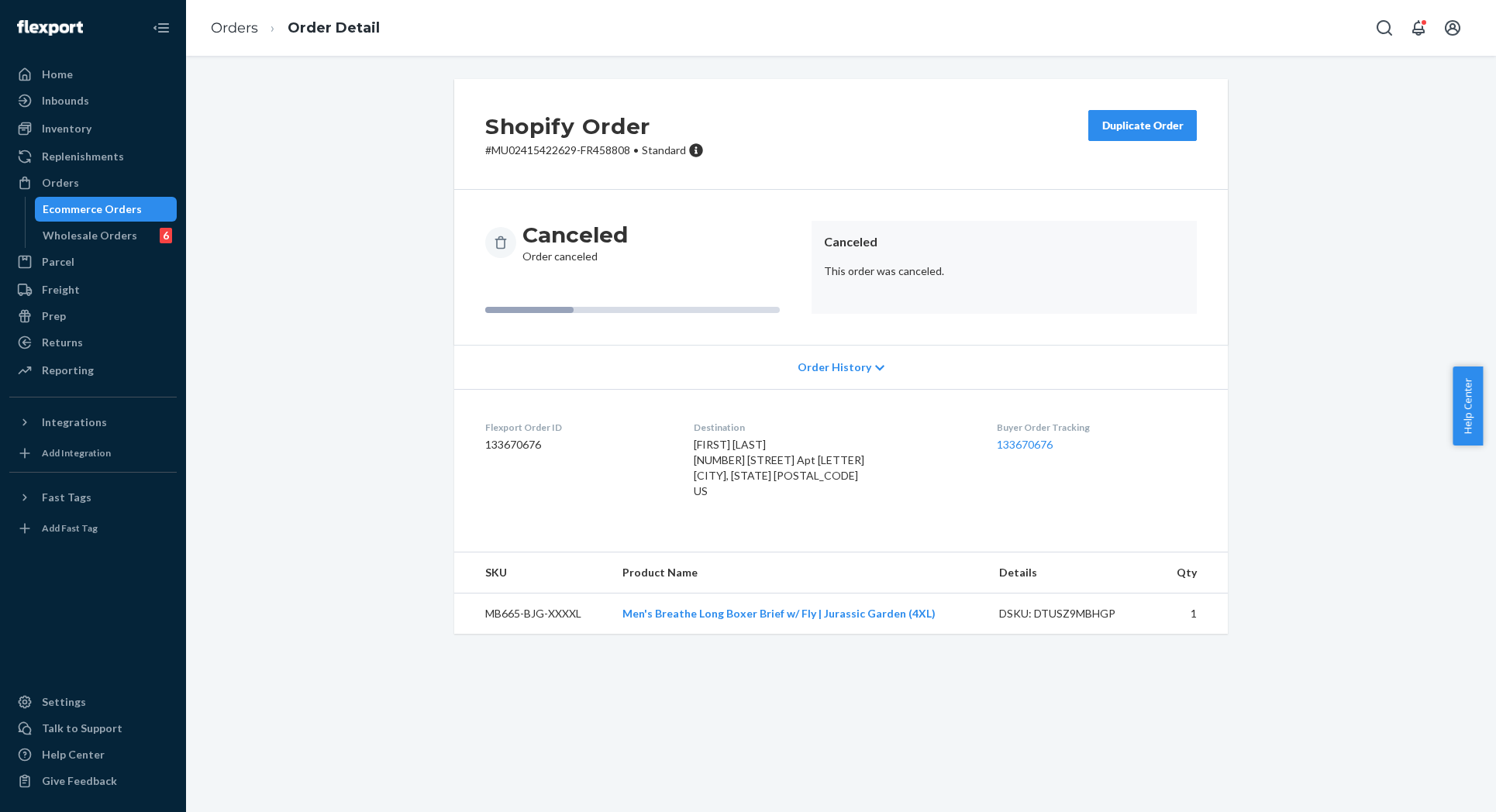 click on "Shopify Order # MU02415422629-FR458808 • Standard Duplicate Order Canceled Order canceled Canceled This order was canceled.   Order History Flexport Order ID 133670676 Destination Amir Oukada
404 18th Ave N Apt A
Myrtle Beach, SC 29577-3665
US Buyer Order Tracking 133670676 SKU Product Name Details Qty MB665-BJG-XXXXL Men's Breathe Long Boxer Brief w/ Fly | Jurassic Garden (4XL) DSKU: DTUSZ9MBHGP 1" at bounding box center (841, 366) 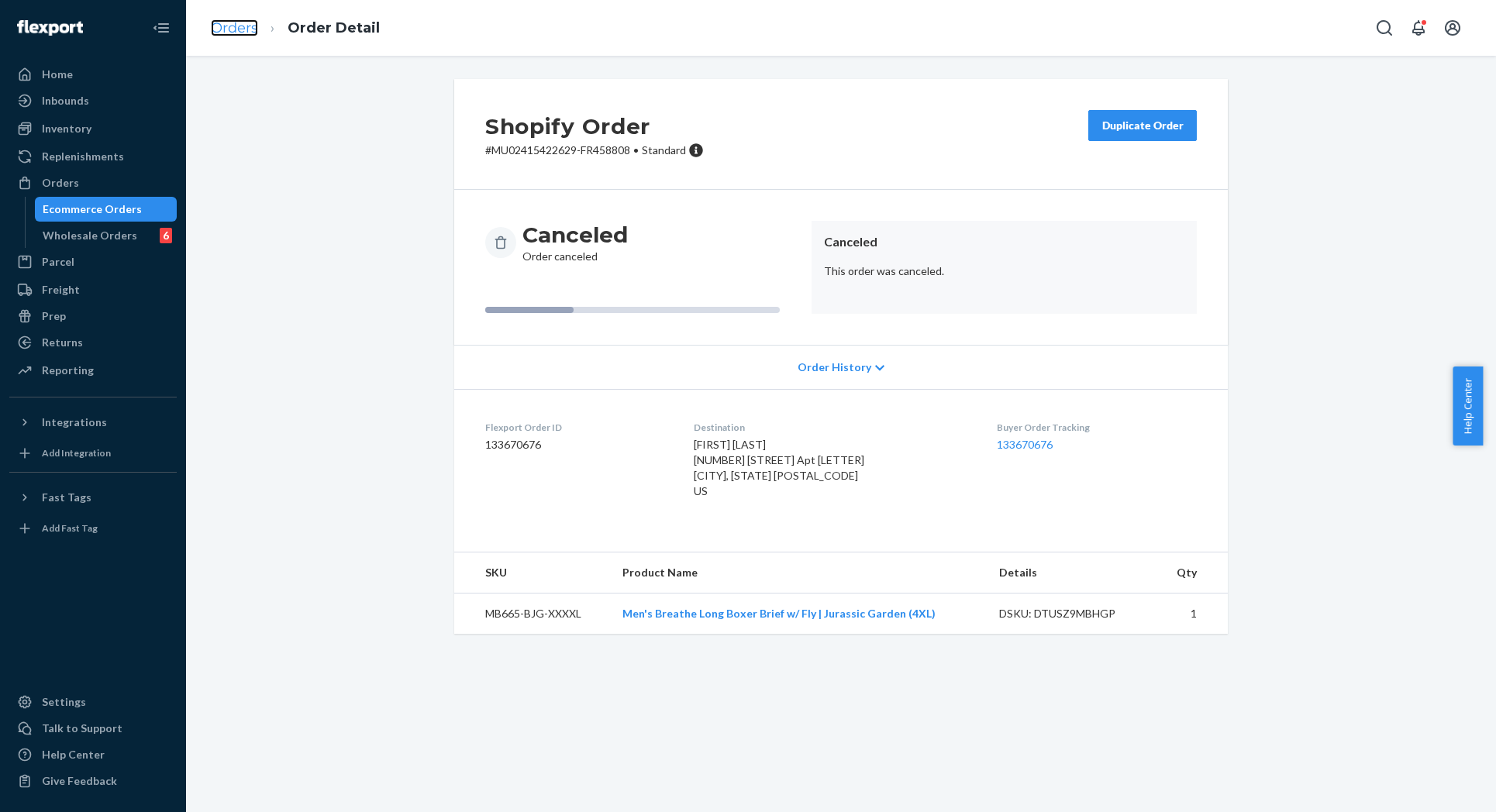 click on "Orders" at bounding box center (234, 28) 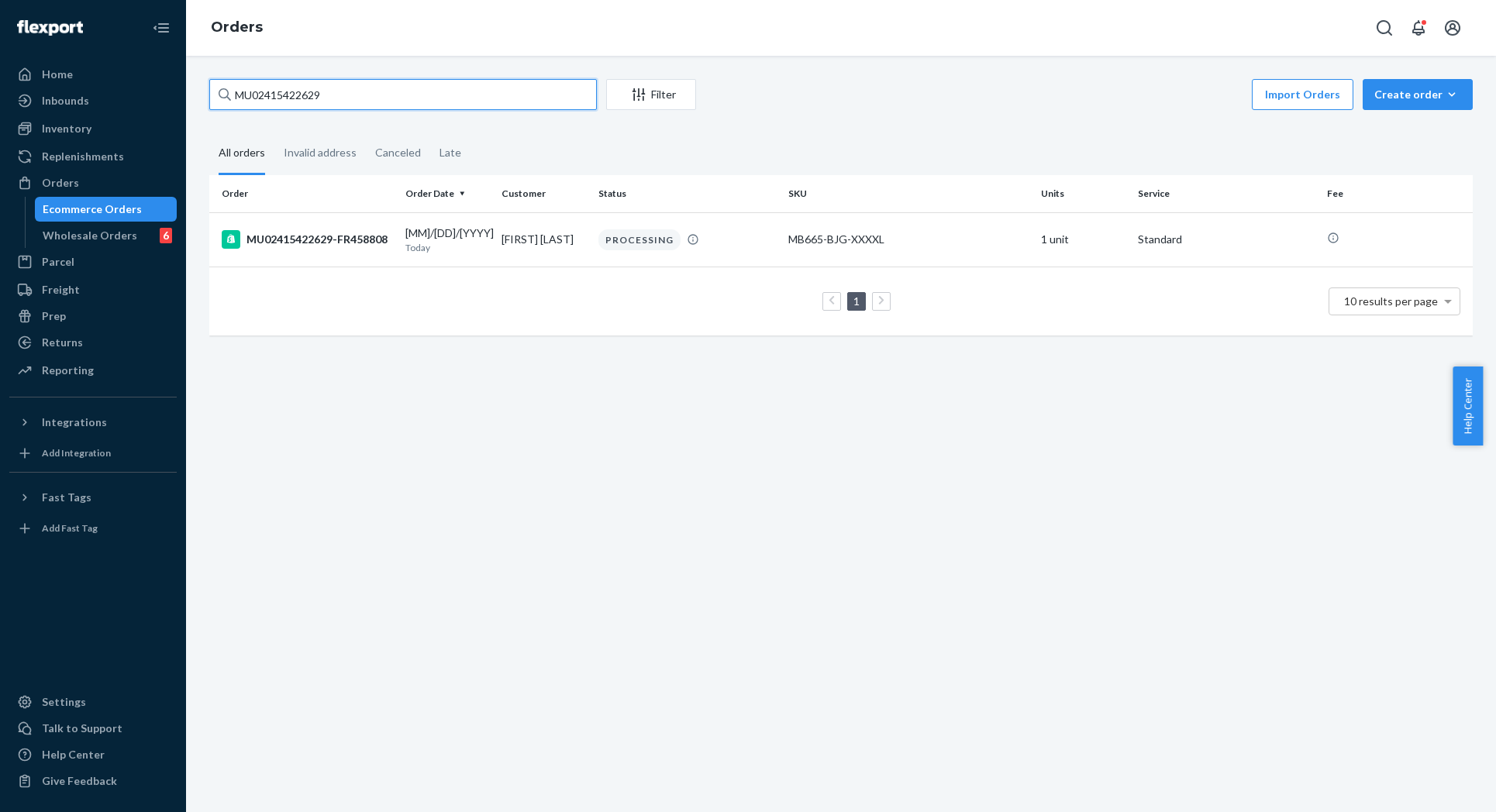 click on "MU02415422629" at bounding box center (403, 95) 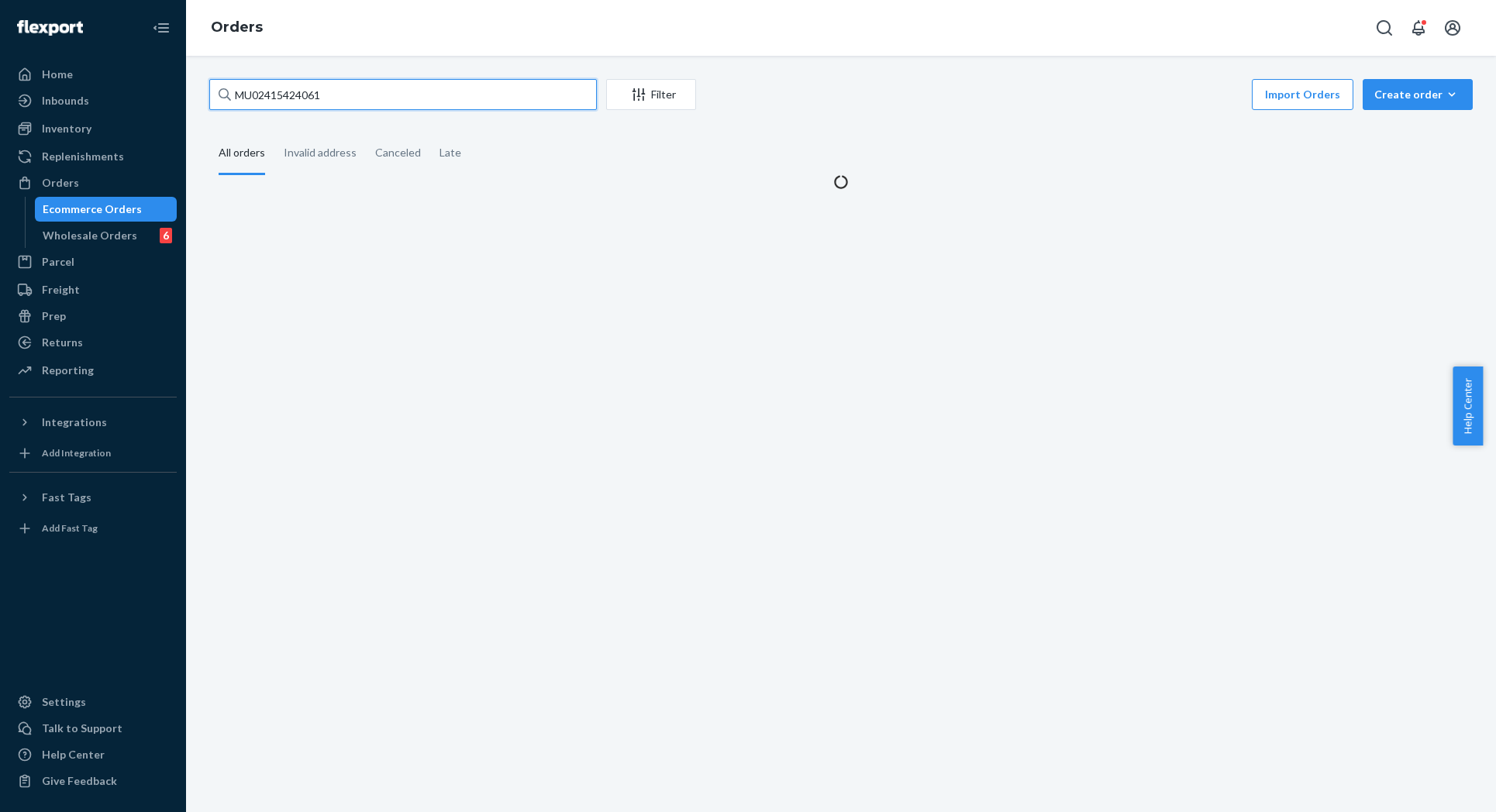 type on "MU02415424061" 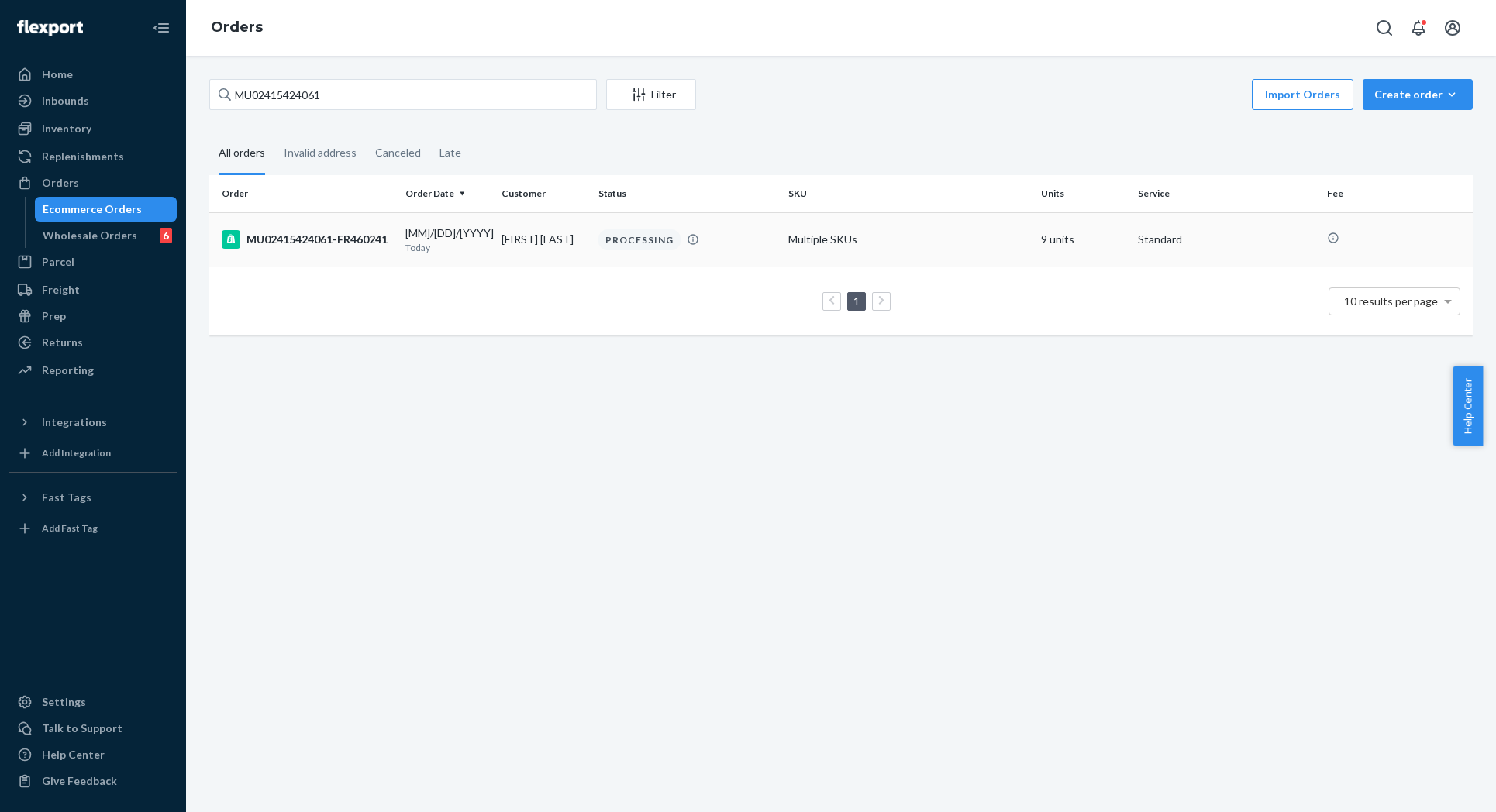 click on "MU02415424061-FR460241" at bounding box center (307, 239) 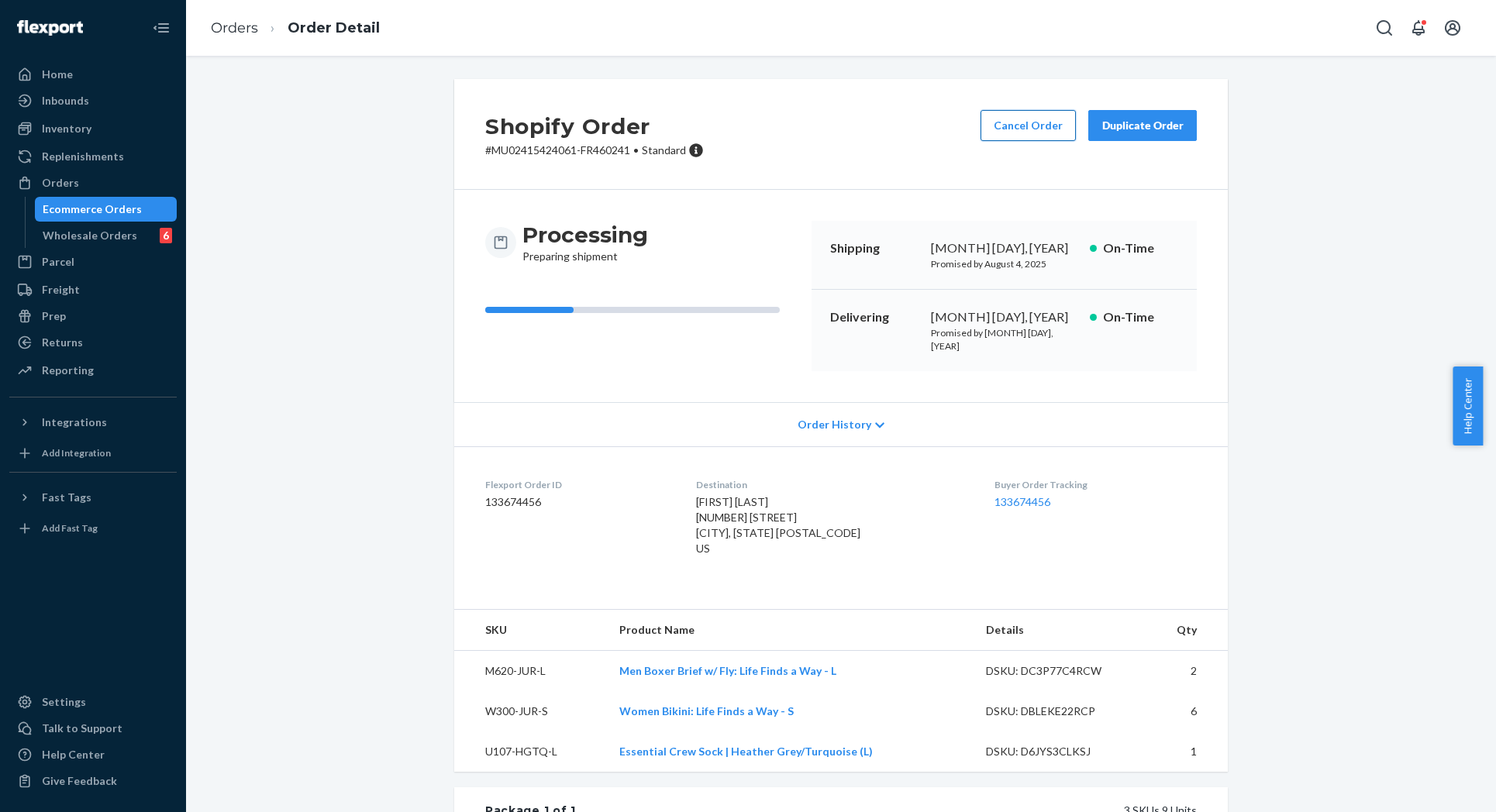 click on "Cancel Order" at bounding box center [1028, 126] 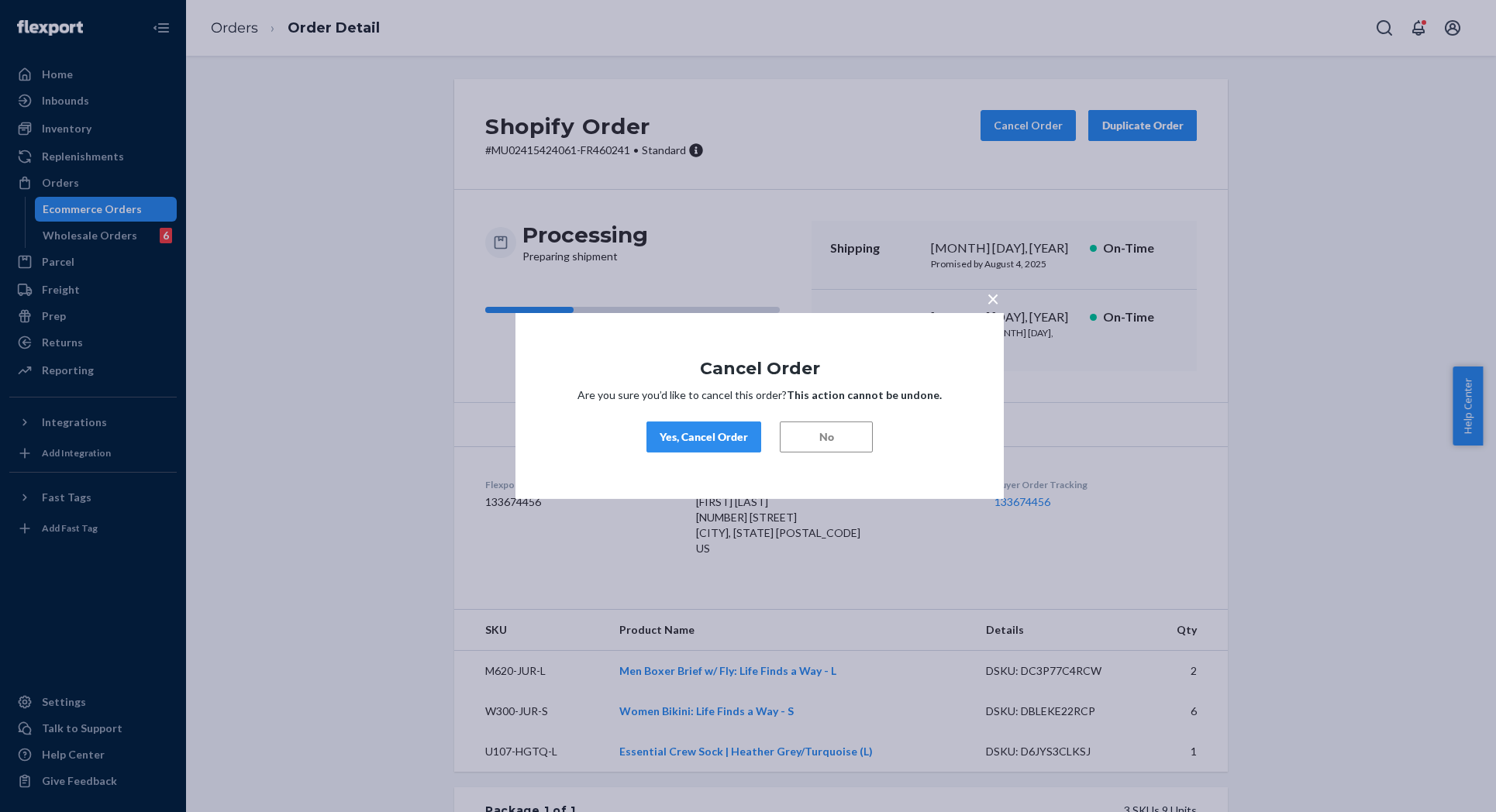click on "Yes, Cancel Order" at bounding box center (704, 437) 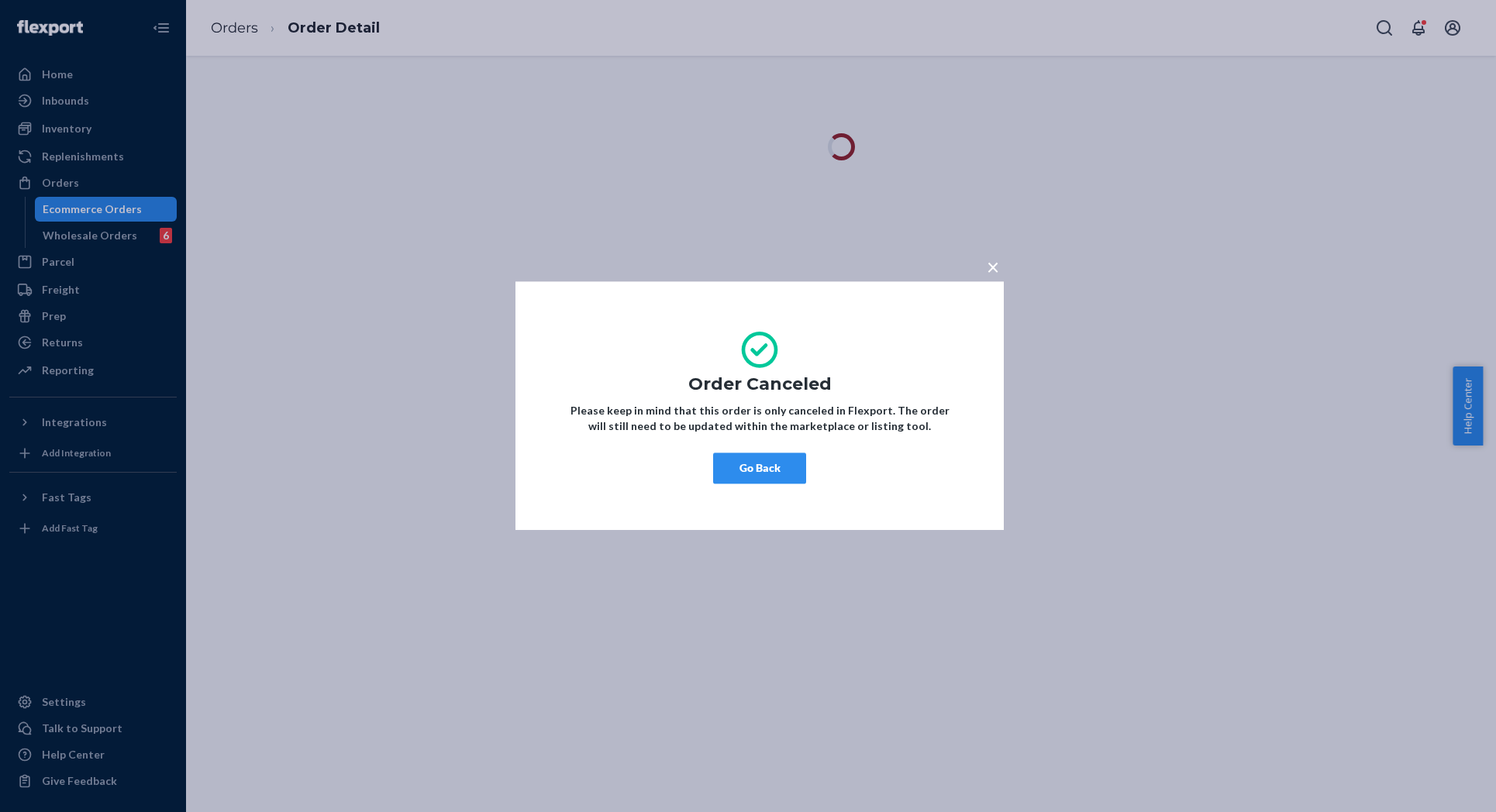 click on "Go Back" at bounding box center (760, 469) 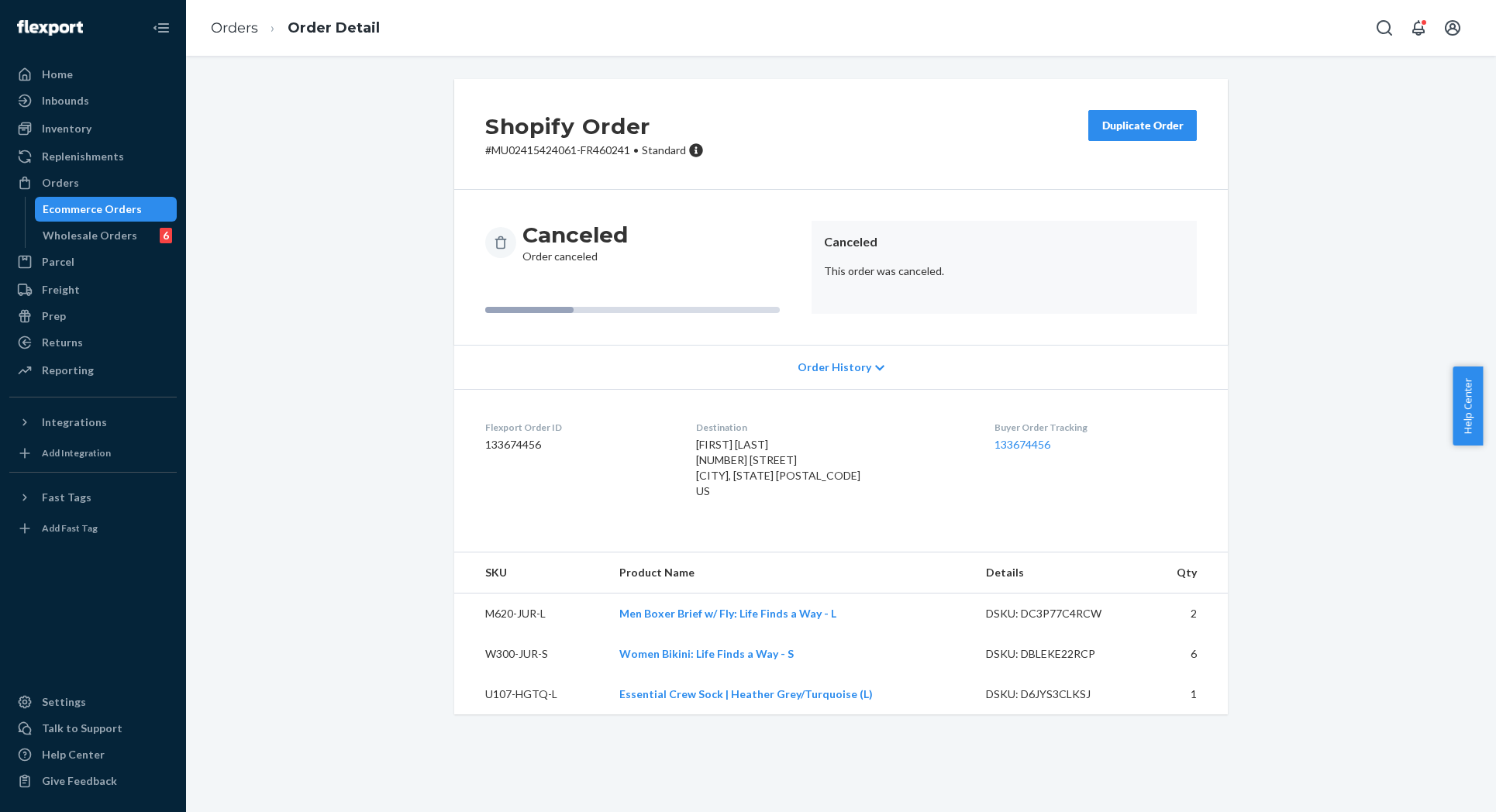click on "Shopify Order # MU02415424061-FR460241 • Standard Duplicate Order Canceled Order canceled Canceled This order was canceled.   Order History Flexport Order ID 133674456 Destination Elizabeth Plas
997 Leona Ave
Columbus, OH 43201-3035
US Buyer Order Tracking 133674456 SKU Product Name Details Qty M620-JUR-L Men Boxer Brief w/ Fly: Life Finds a Way - L DSKU: DC3P77C4RCW 2 W300-JUR-S Women Bikini: Life Finds a Way - S DSKU: DBLEKE22RCP 6 U107-HGTQ-L Essential Crew Sock | Heather Grey/Turquoise (L) DSKU: D6JYS3CLKSJ 1" at bounding box center (841, 406) 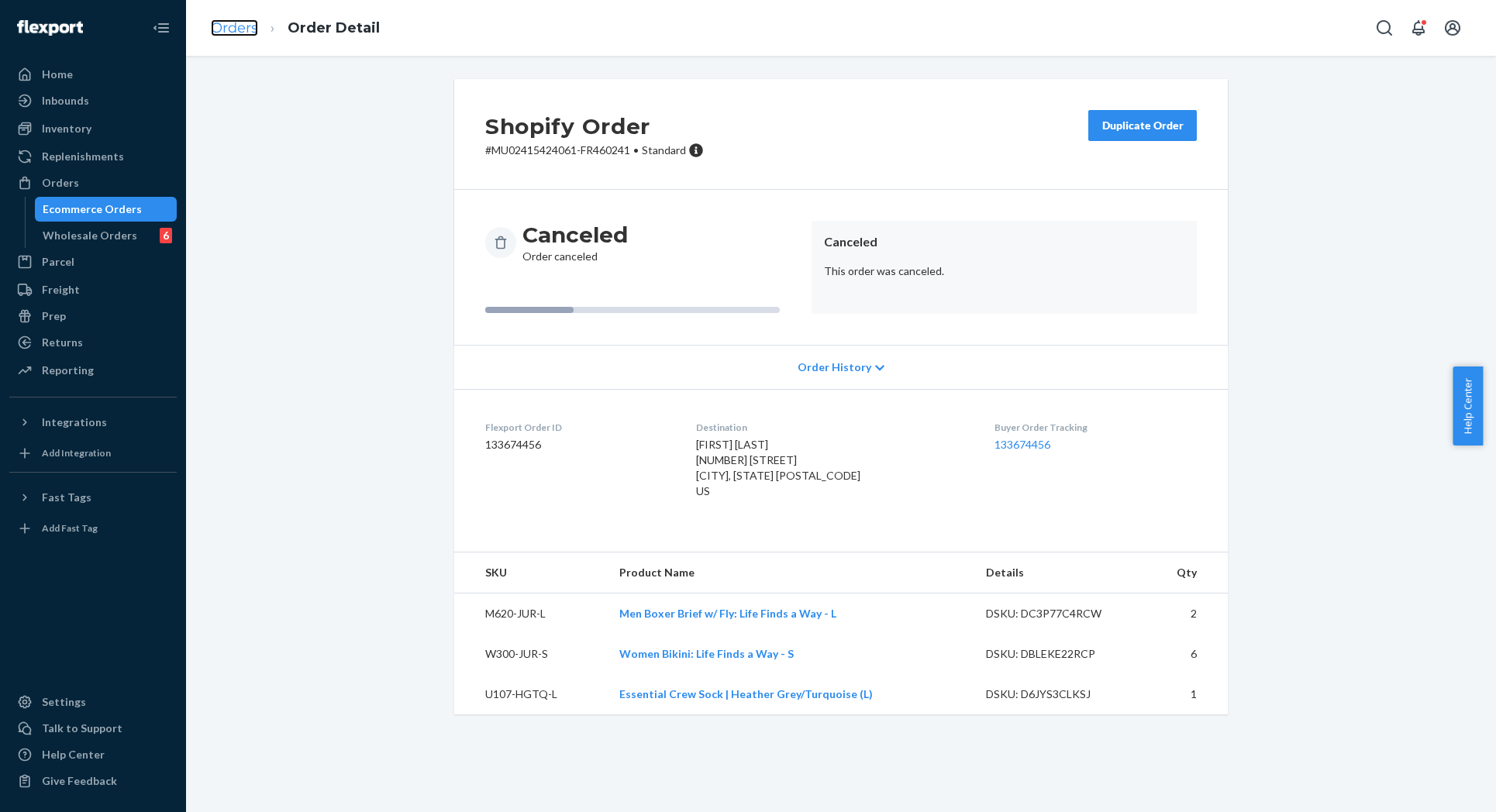 click on "Orders" at bounding box center (234, 28) 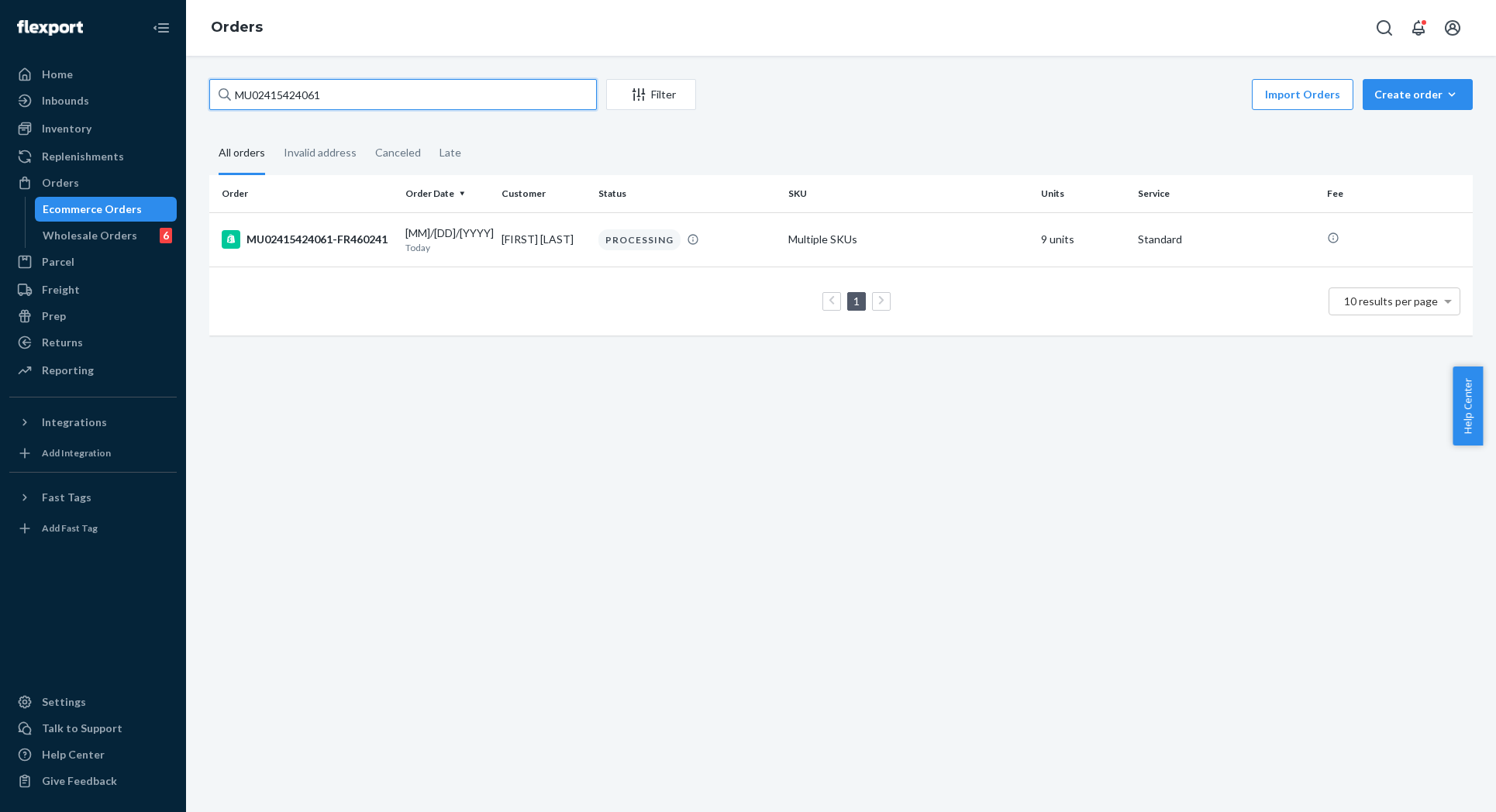 click on "MU02415424061" at bounding box center (403, 95) 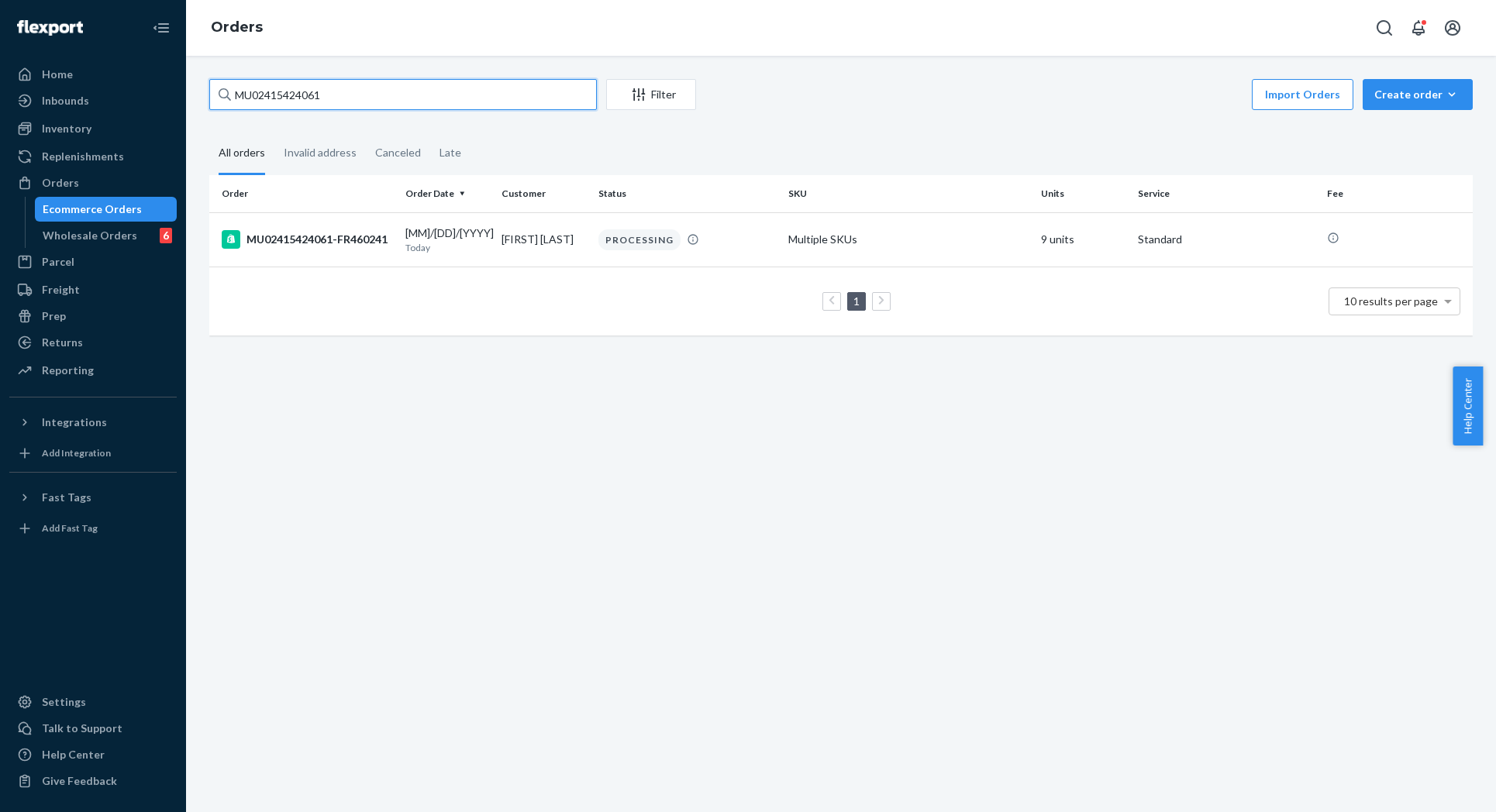 paste on "3920" 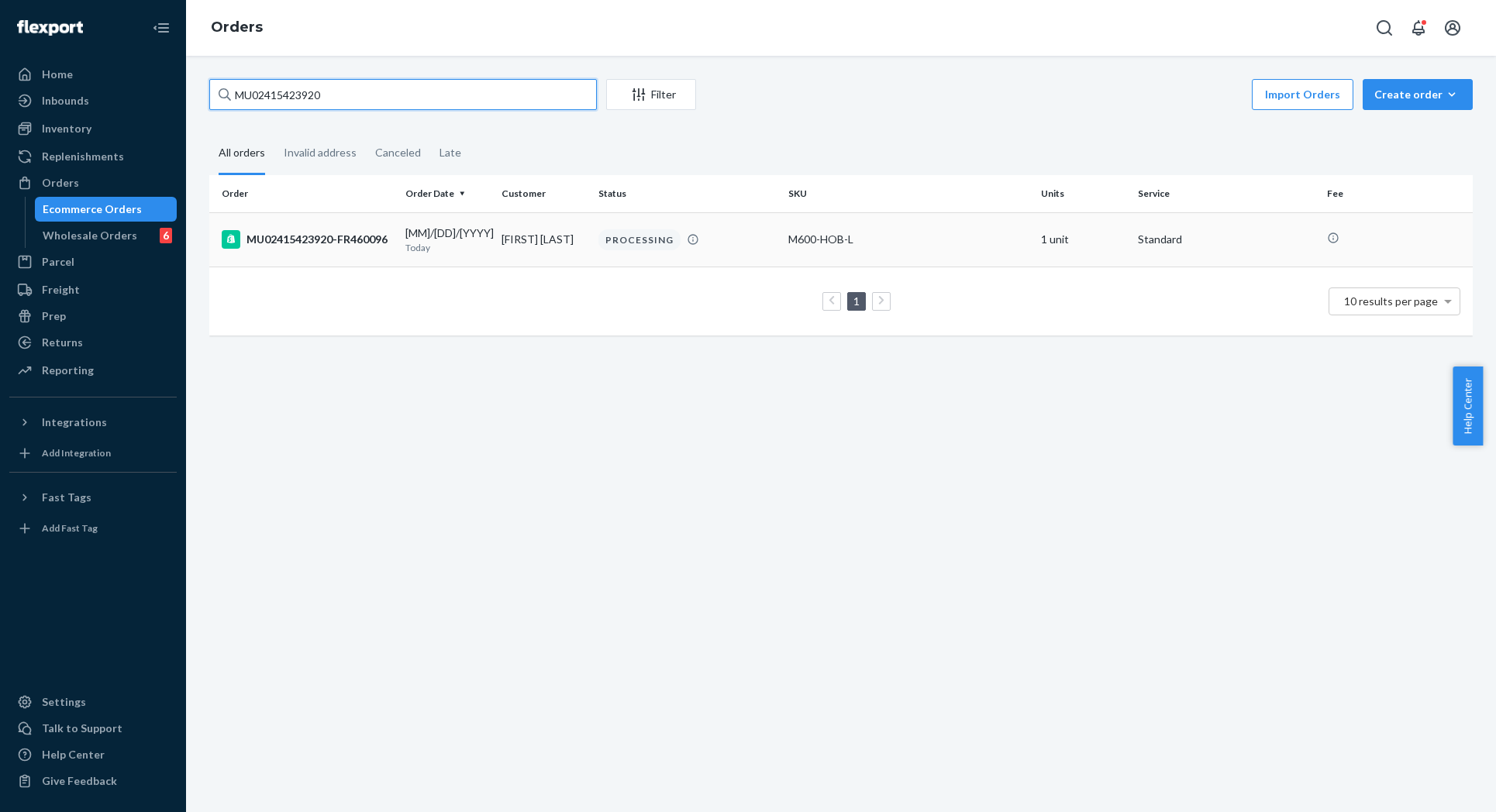 type on "MU02415423920" 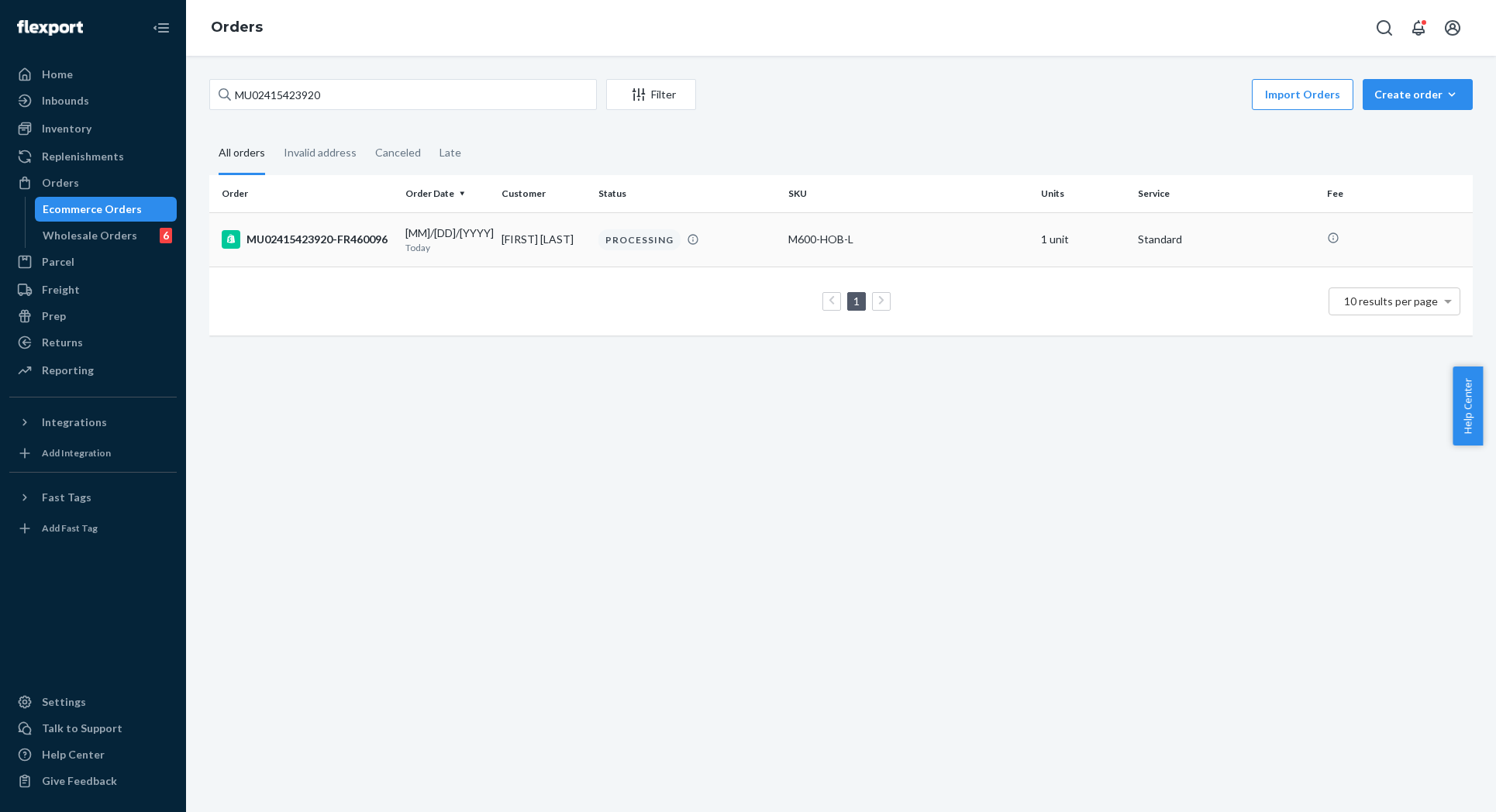 click on "MU02415423920-FR460096" at bounding box center [307, 239] 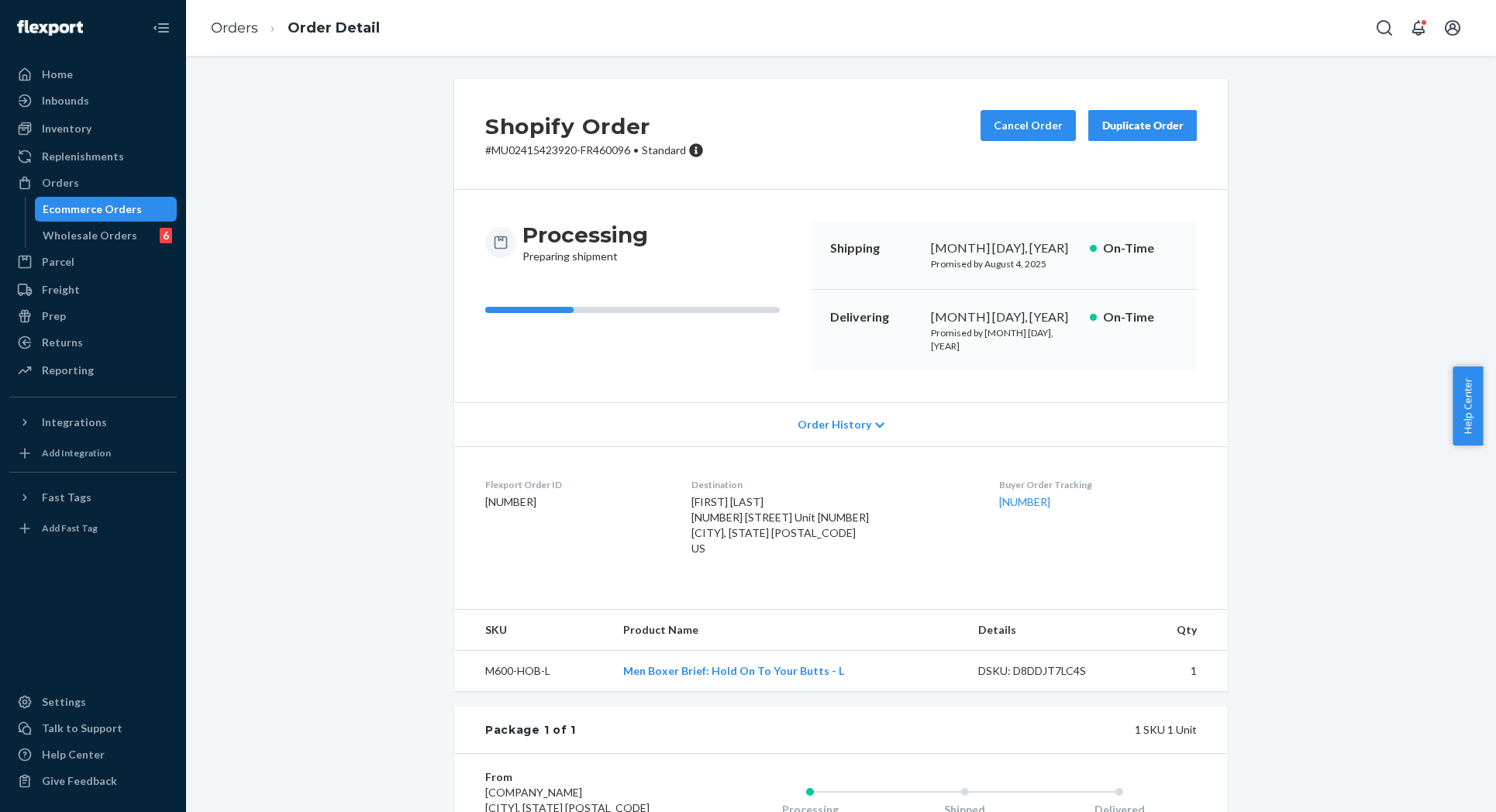 click on "Shopify Order # MU02415423920-FR460096 • Standard Cancel Order Duplicate Order Processing Preparing shipment Shipping August 3, 2025 Promised by August 4, 2025 On-Time Delivering August 8, 2025 Promised by August 13, 2025 On-Time Order History Flexport Order ID 133674218 Destination Connor Walz
125 N 22nd Pl Unit 56
Mesa, AZ 85213-9006
US Buyer Order Tracking 133674218 SKU Product Name Details Qty M600-HOB-L Men Boxer Brief: Hold On To Your Butts - L DSKU: D8DDJT7LC4S 1 Package 1 of 1 1   SKU   1   Unit From MeUndies, Inc.
San Bernardino, CA 92408 Shipment ID 83576599 Processing Shipped Delivered SKU Product Name Details Qty M600-HOB-L Men Boxer Brief: Hold On To Your Butts - L DSKU: D8DDJT7LC4S 1" at bounding box center [841, 535] 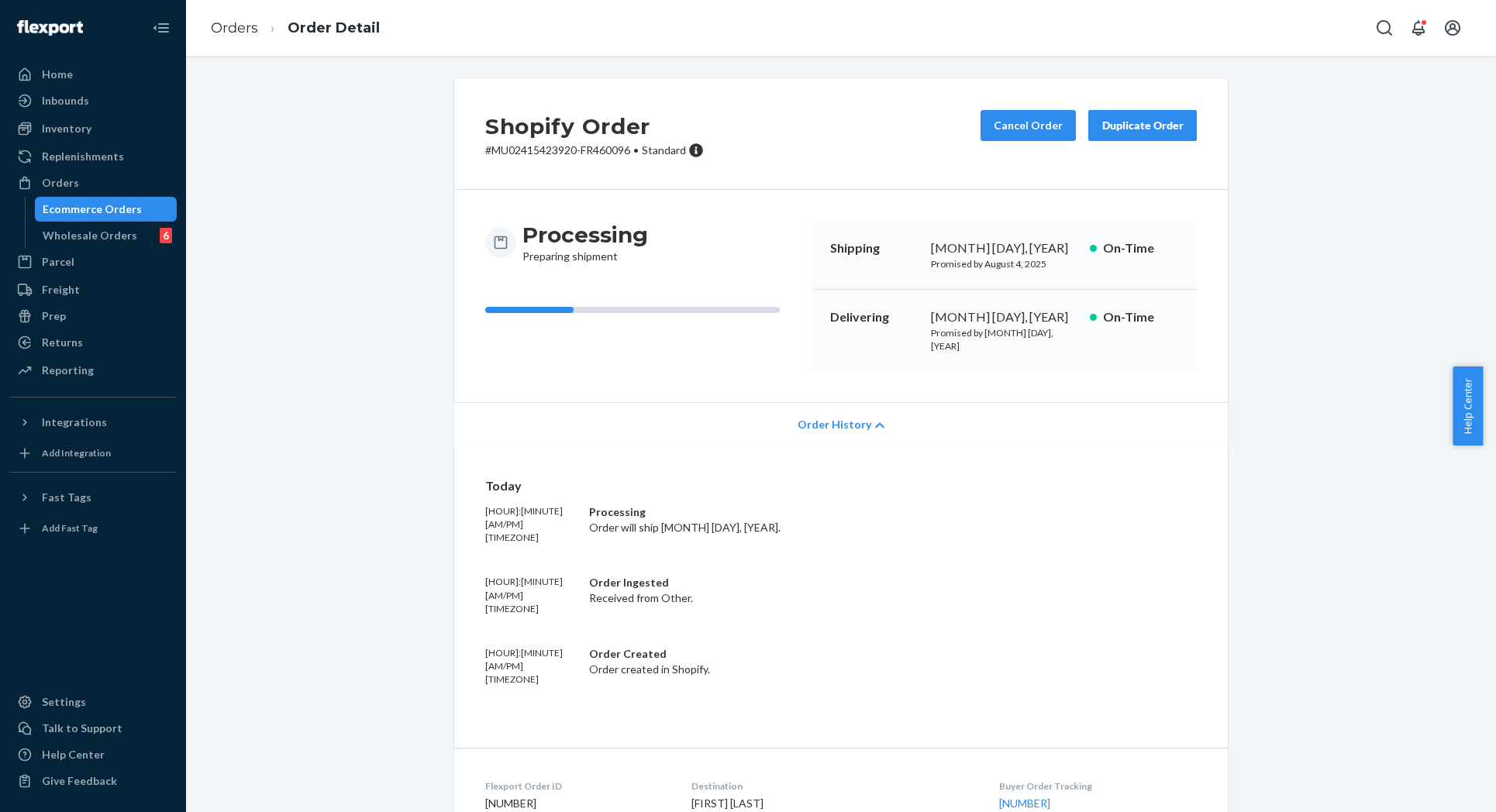 click on "Cancel Order Duplicate Order" at bounding box center [1088, 134] 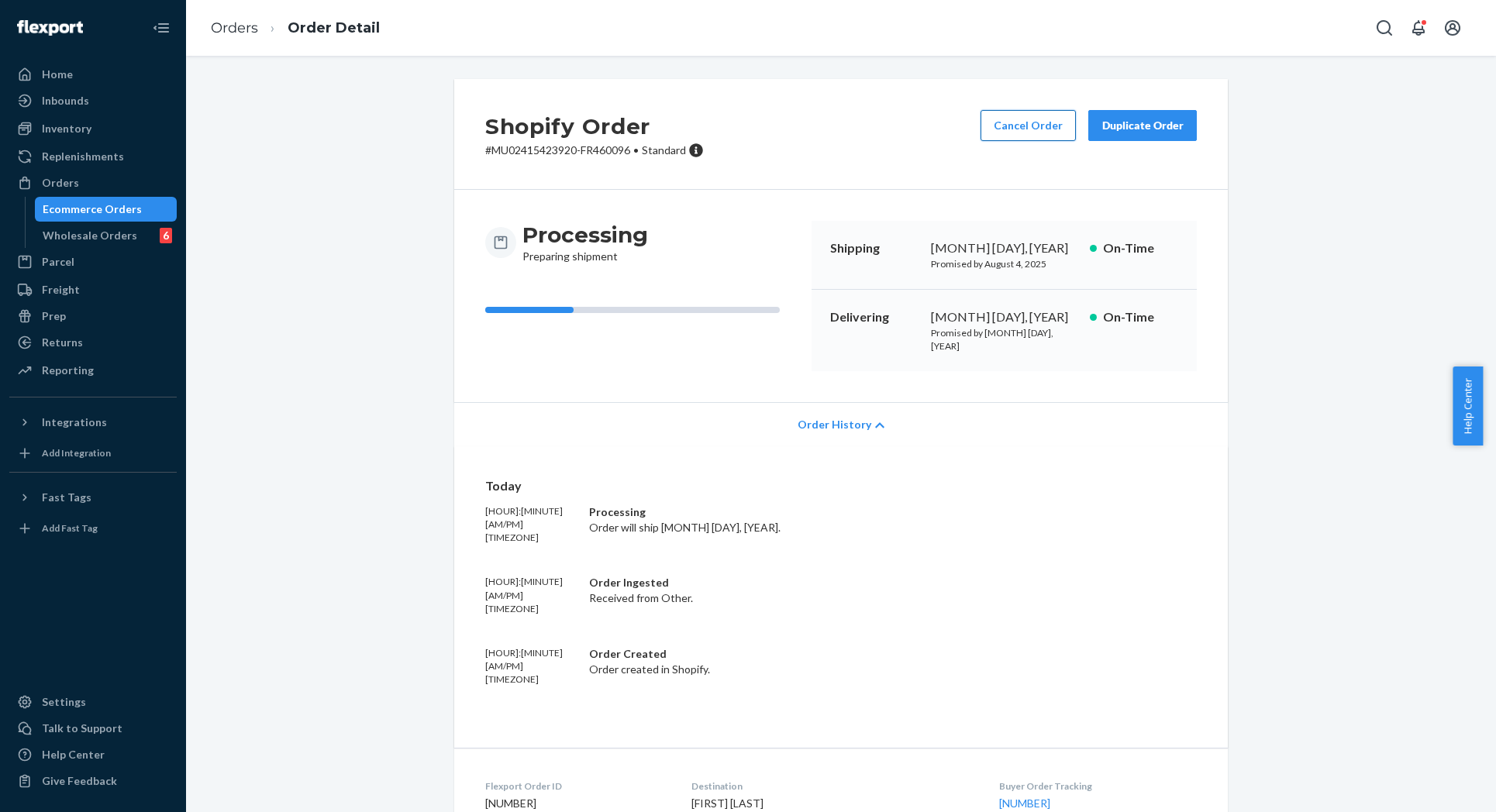 click on "Cancel Order" at bounding box center [1028, 126] 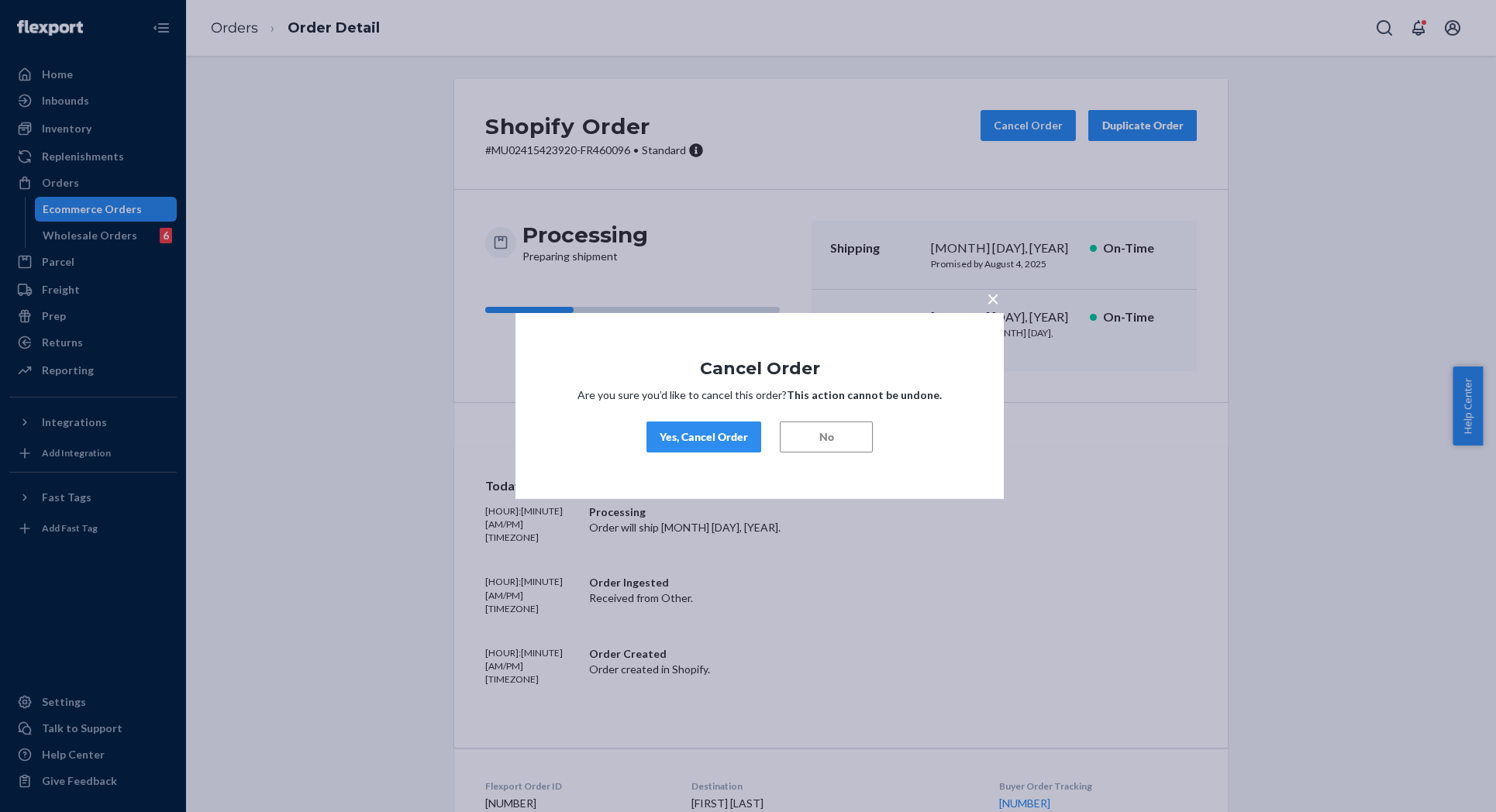 click on "Yes, Cancel Order" at bounding box center [704, 437] 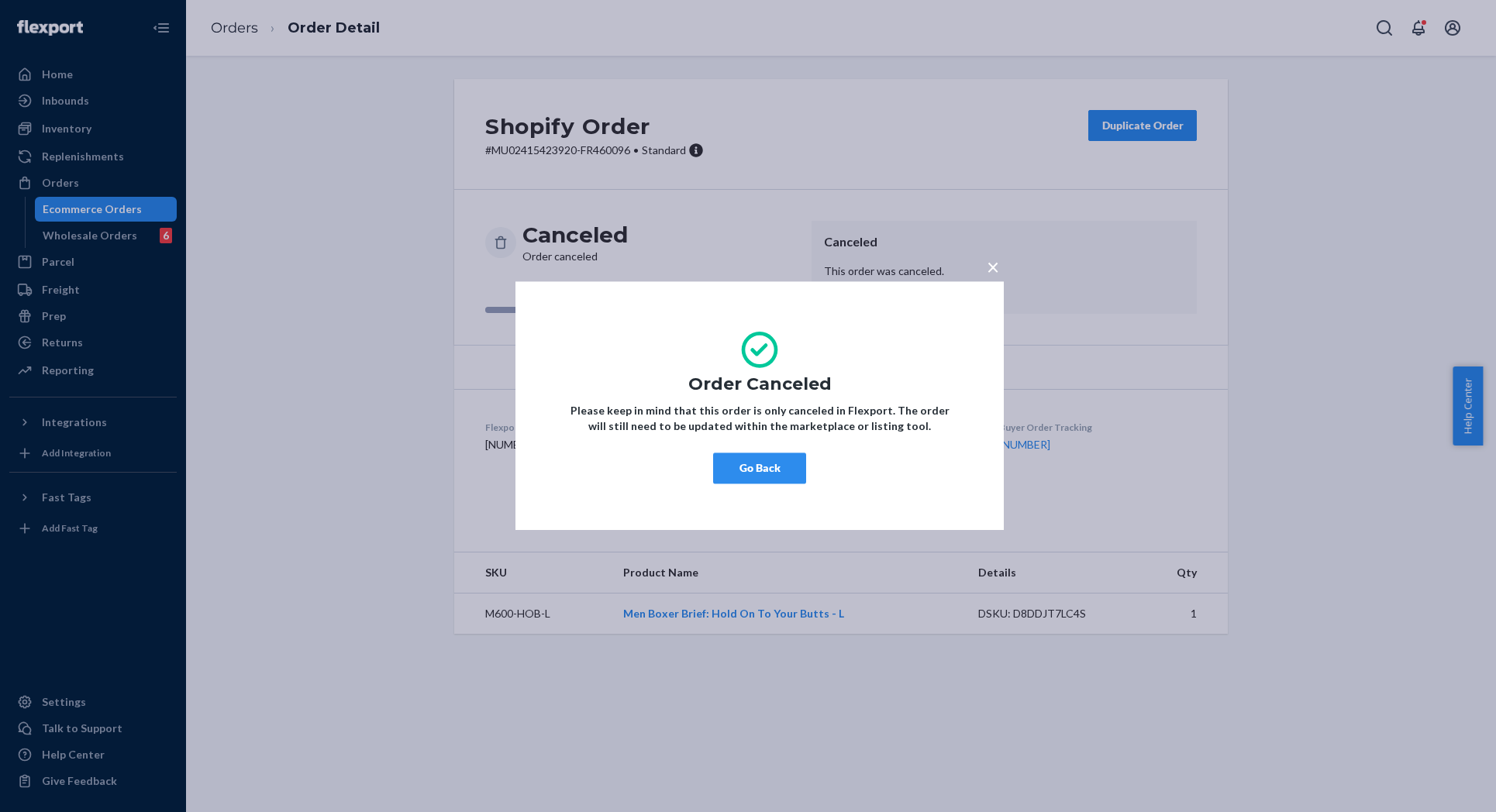 click on "Go Back" at bounding box center (760, 469) 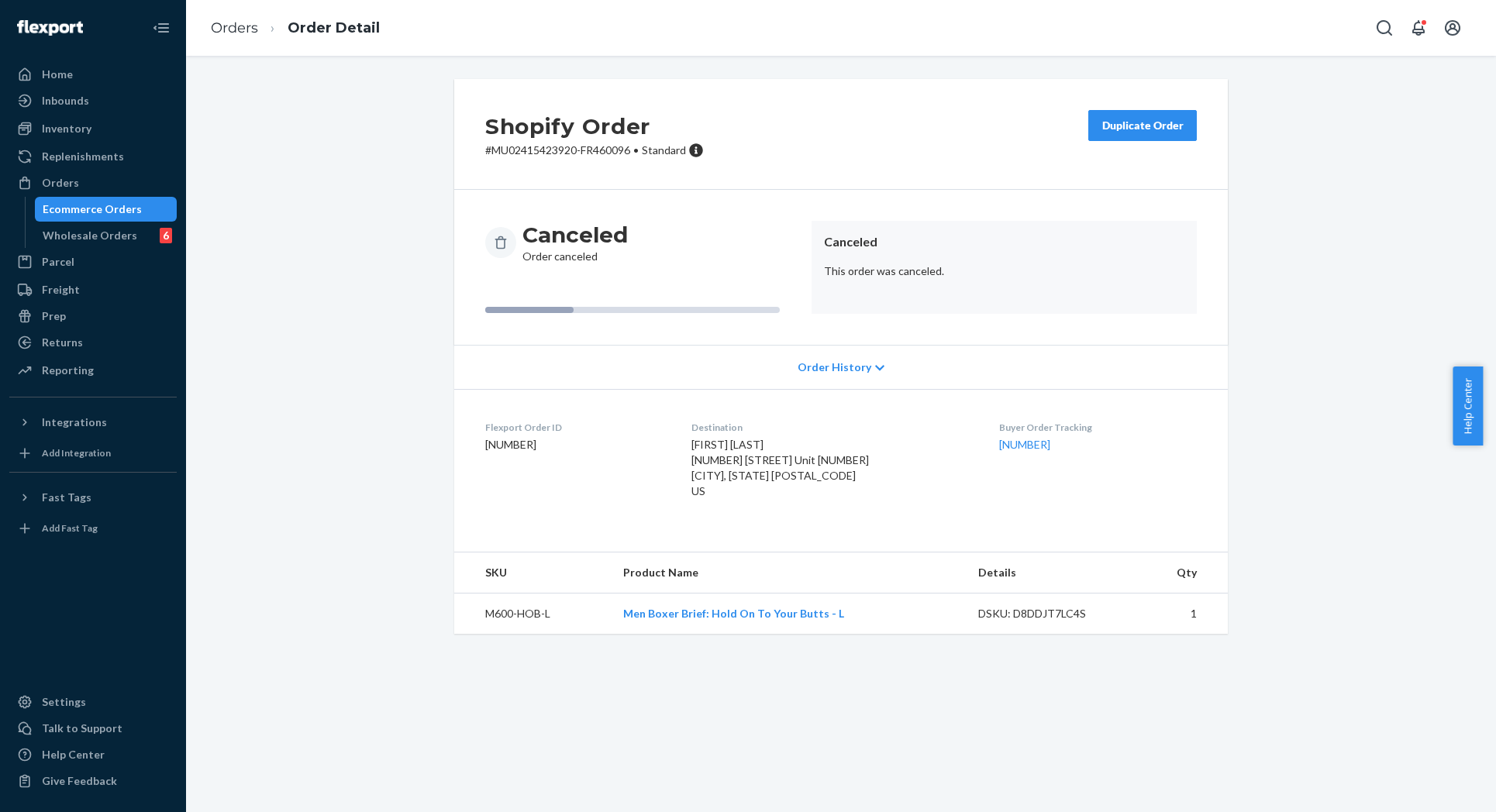 click on "Shopify Order # MU02415423920-FR460096 • Standard Duplicate Order Canceled Order canceled Canceled This order was canceled.   Order History Flexport Order ID 133674218 Destination Connor Walz
125 N 22nd Pl Unit 56
Mesa, AZ 85213-9006
US Buyer Order Tracking 133674218 SKU Product Name Details Qty M600-HOB-L Men Boxer Brief: Hold On To Your Butts - L DSKU: D8DDJT7LC4S 1" at bounding box center (841, 366) 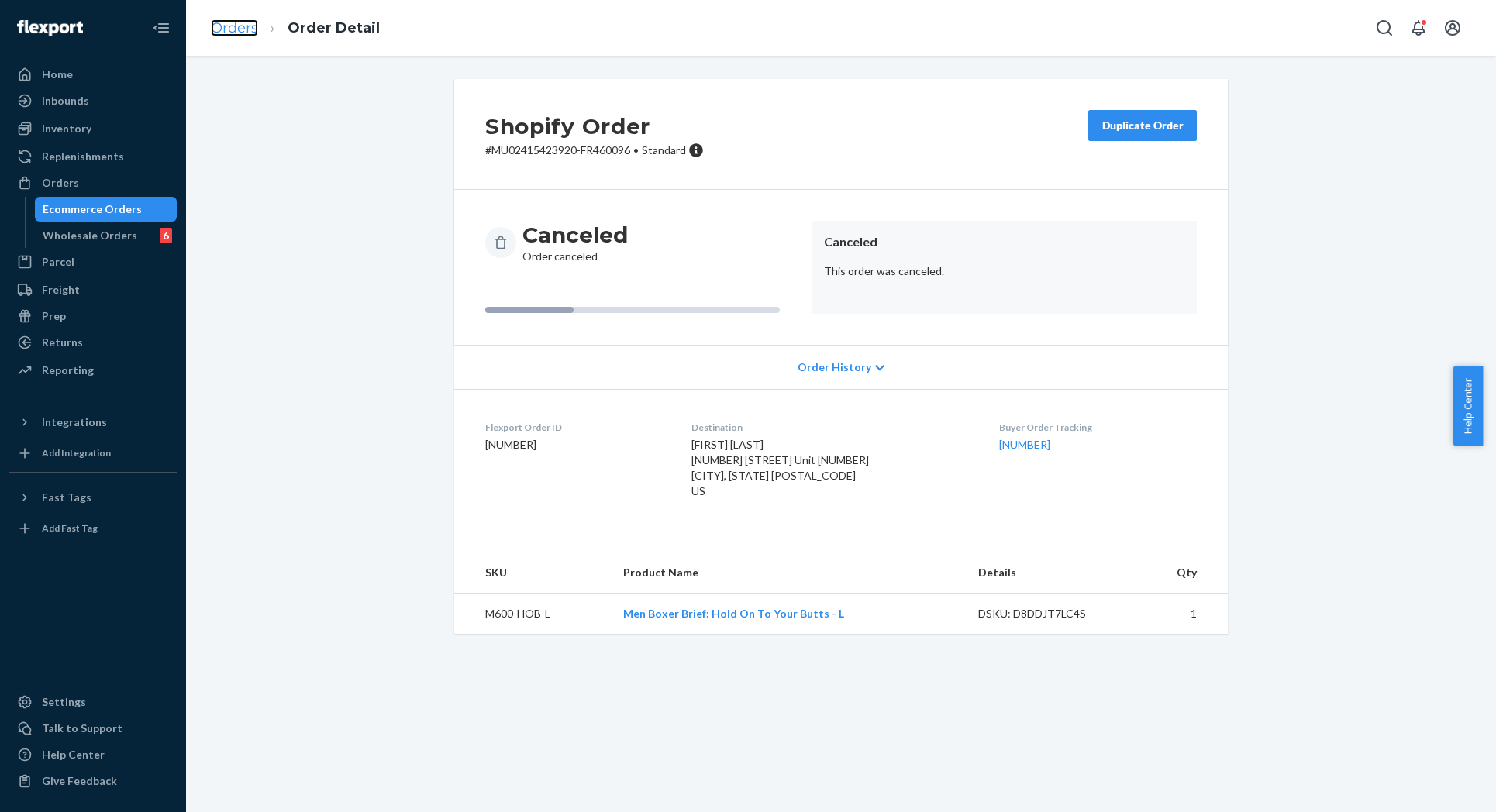 click on "Orders" at bounding box center (234, 28) 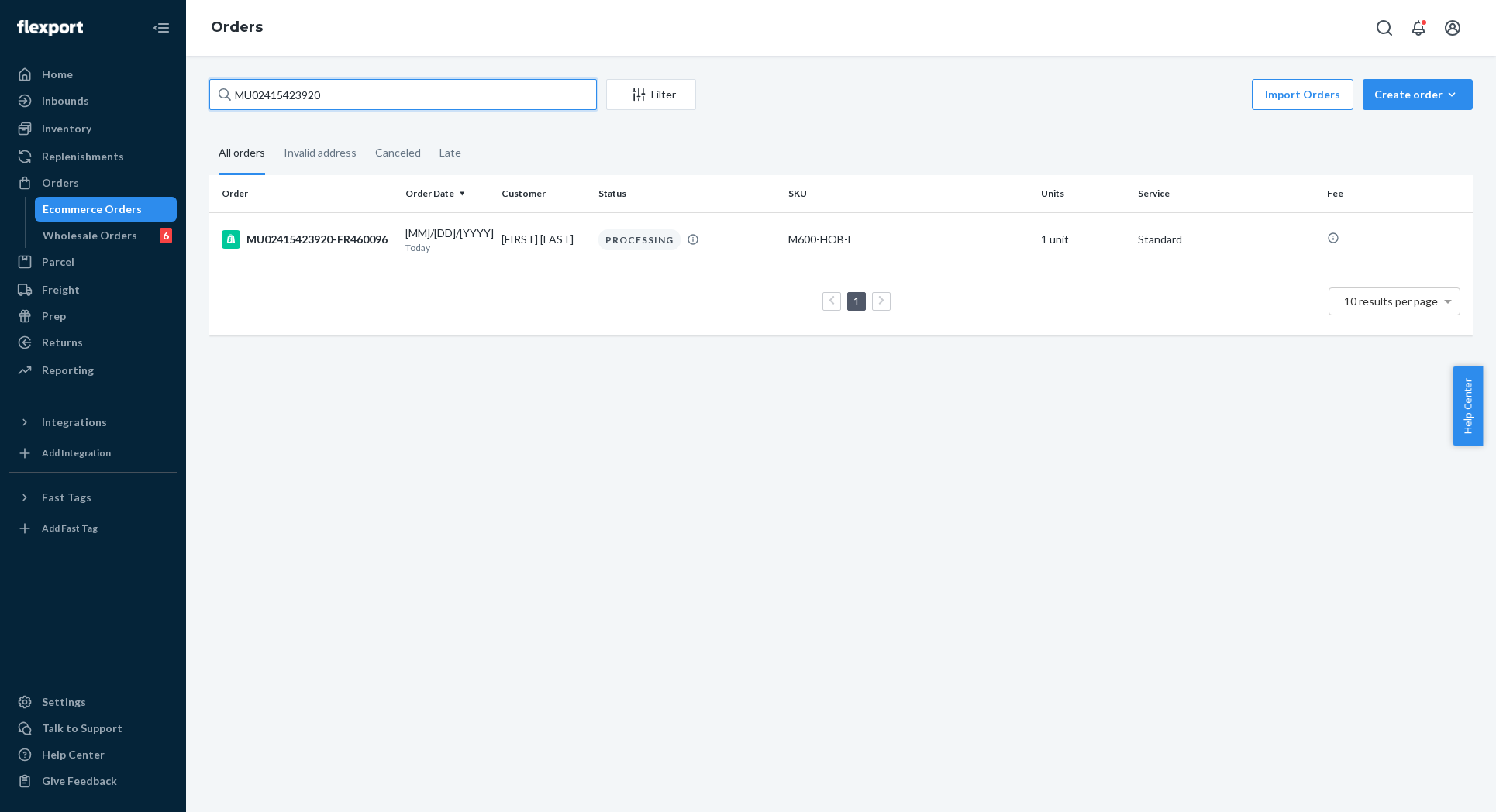 click on "MU02415423920" at bounding box center (403, 95) 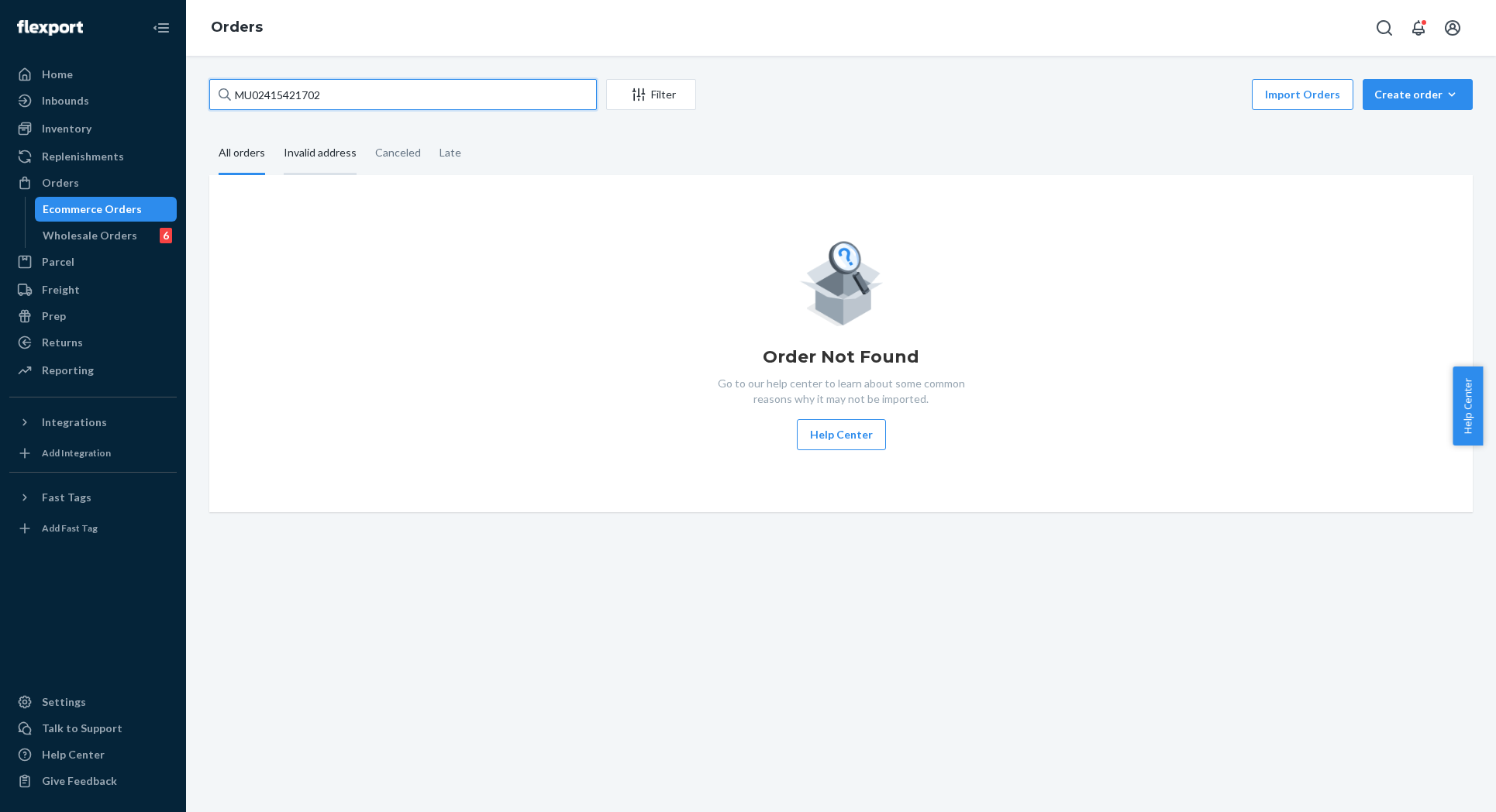 type on "MU02415421702" 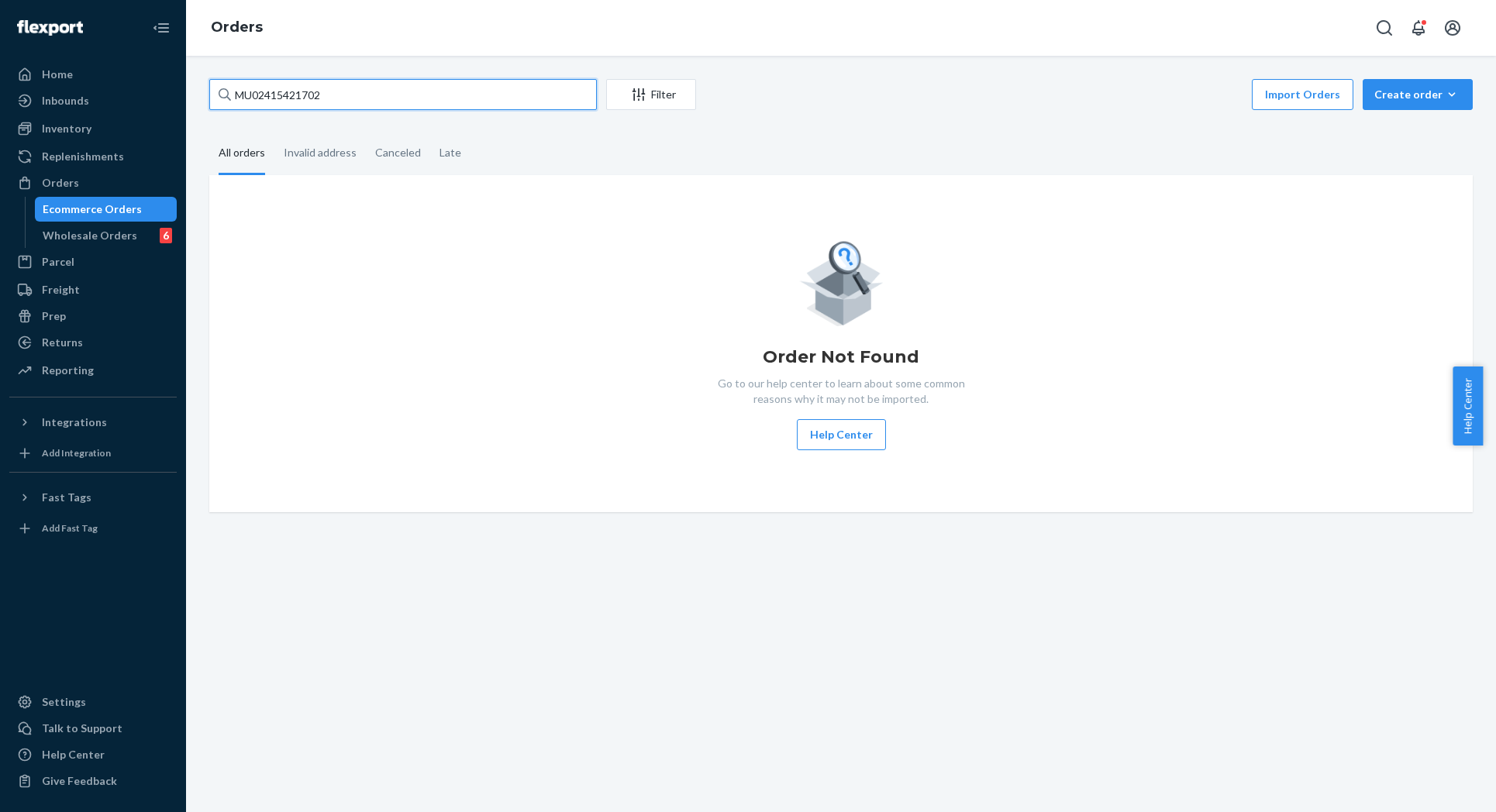 click on "MU02415421702" at bounding box center [403, 95] 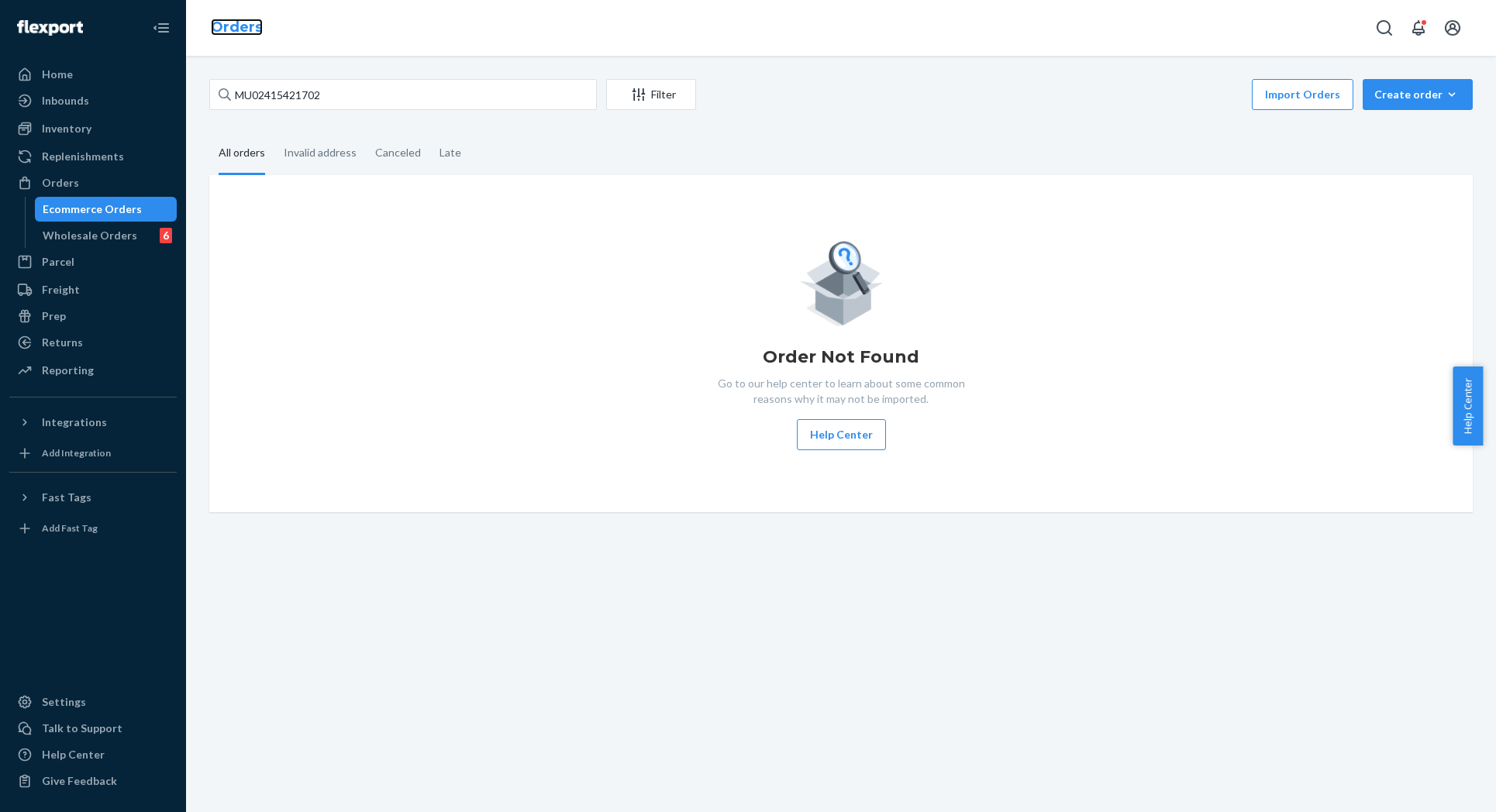 click on "Orders" at bounding box center (236, 27) 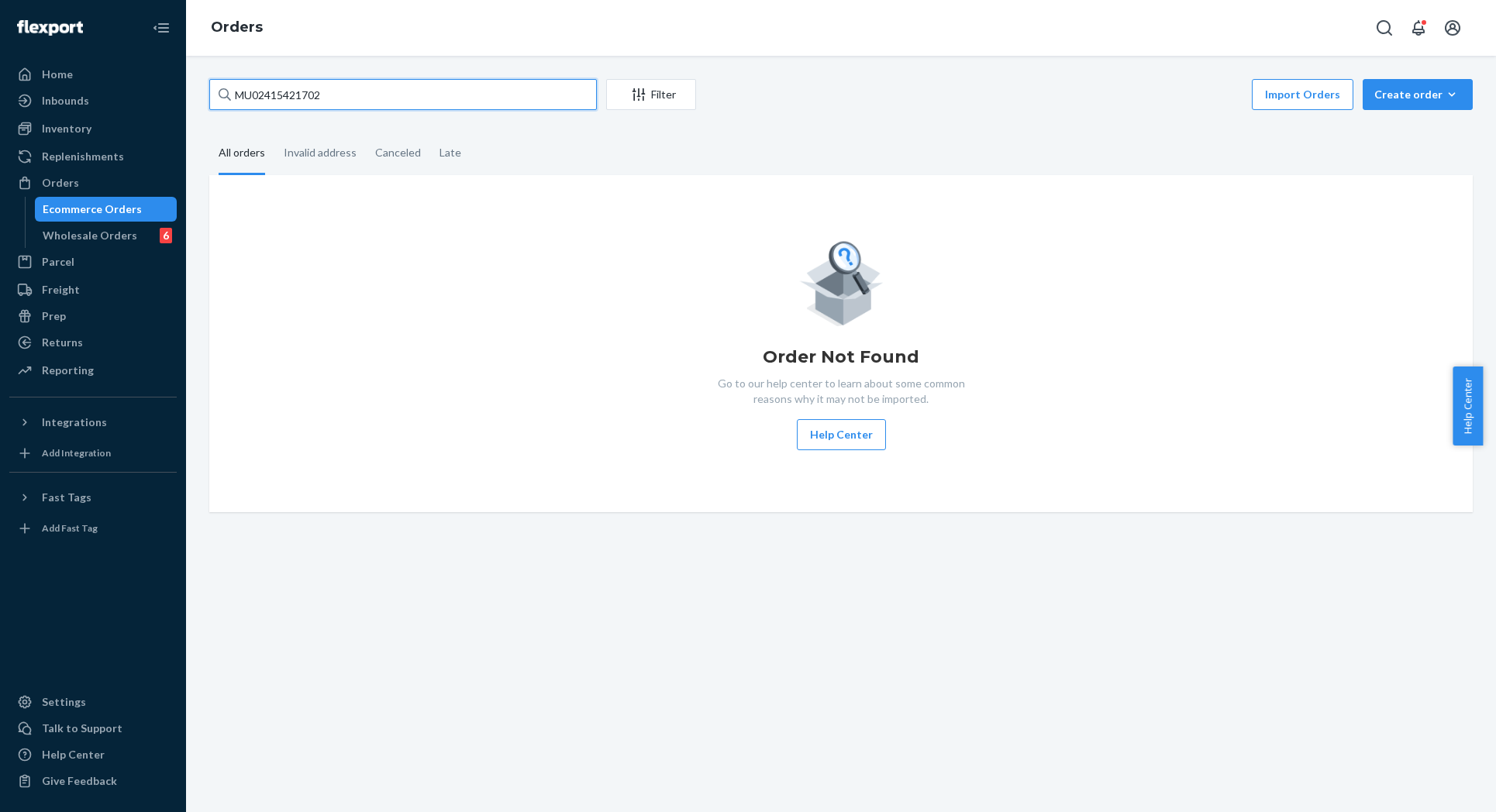 drag, startPoint x: 344, startPoint y: 91, endPoint x: 181, endPoint y: 110, distance: 164.10363 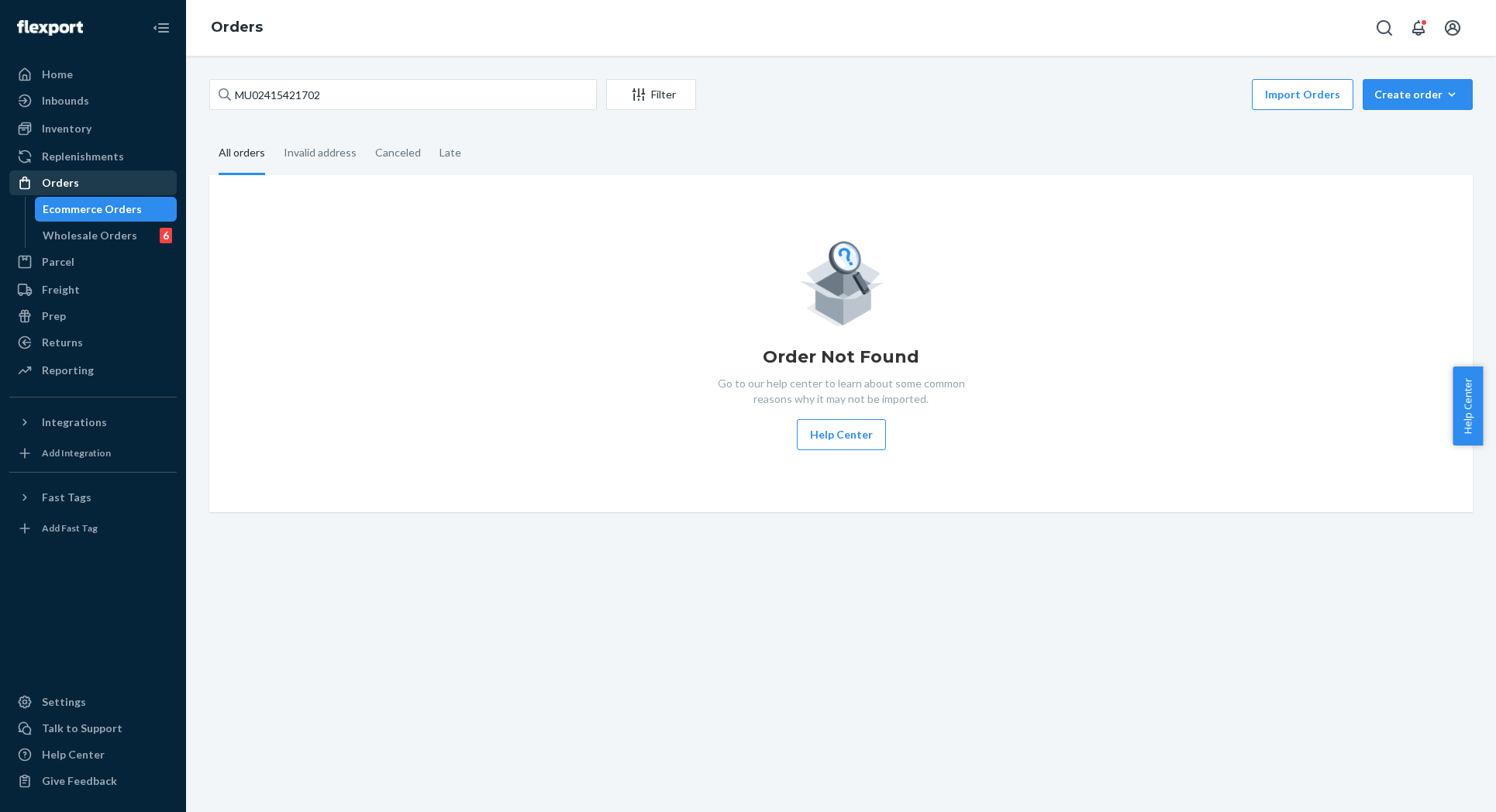 click on "Orders" at bounding box center [60, 183] 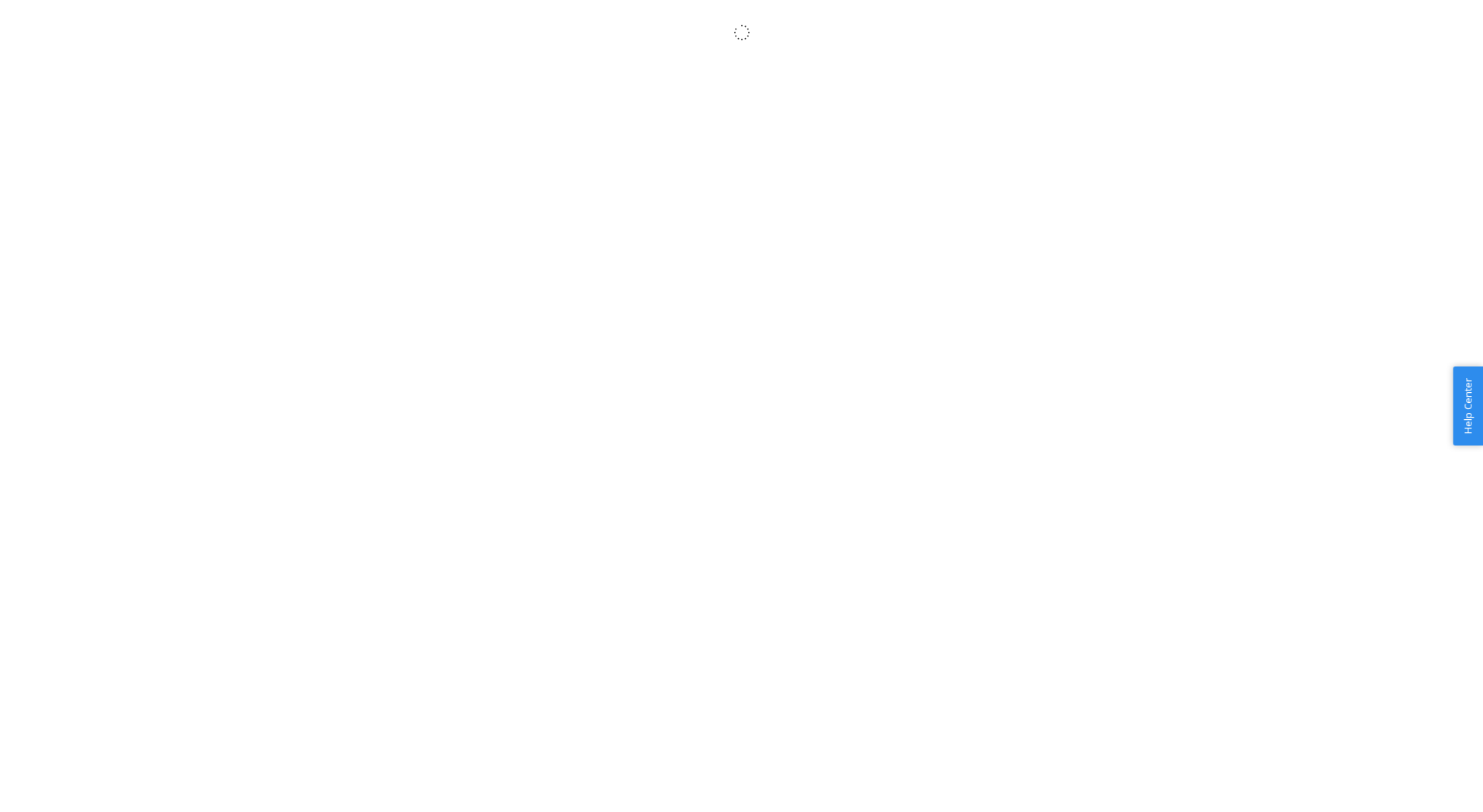scroll, scrollTop: 0, scrollLeft: 0, axis: both 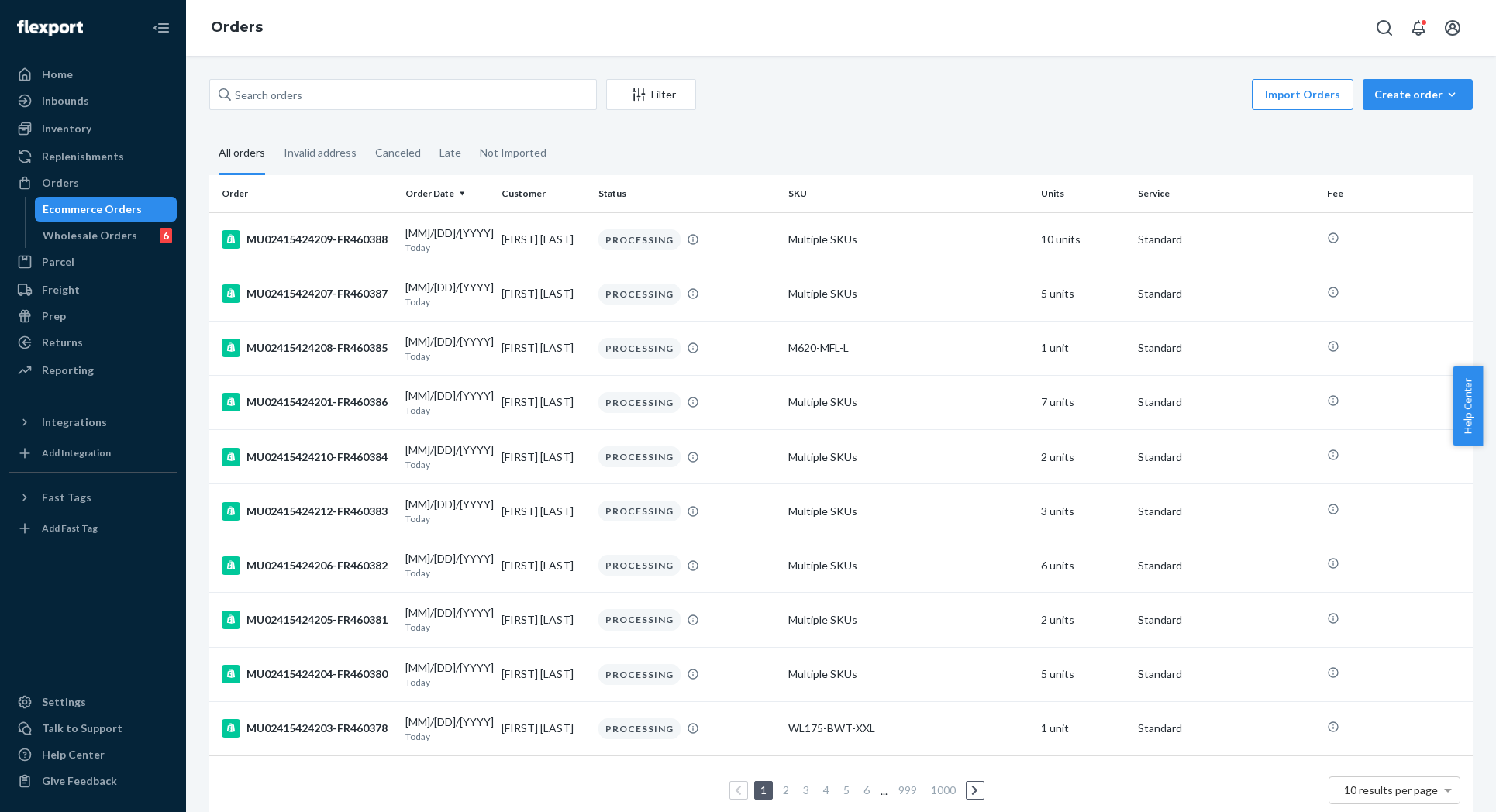 drag, startPoint x: 994, startPoint y: 147, endPoint x: 867, endPoint y: 147, distance: 127 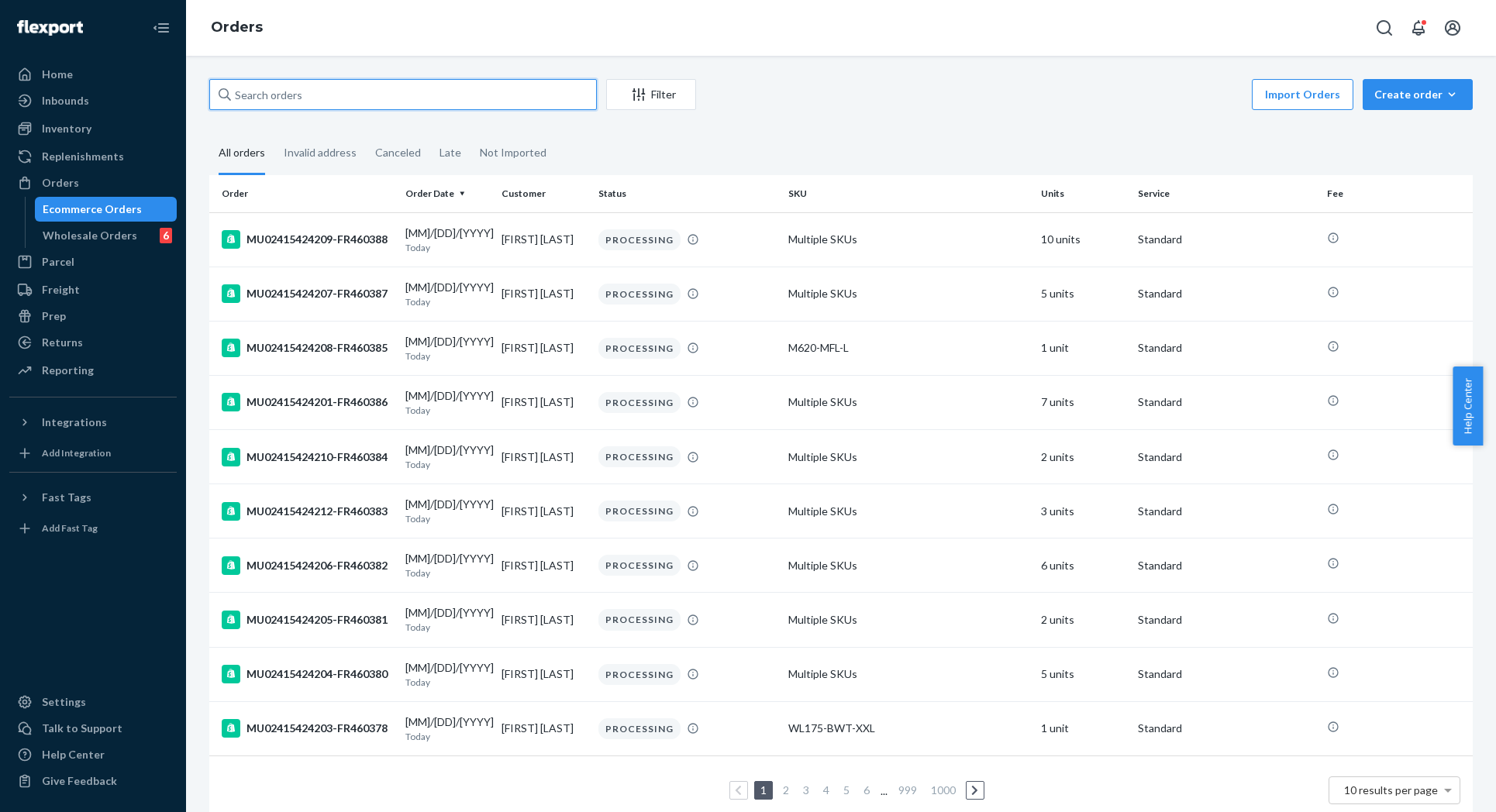 paste on "MU02415421702" 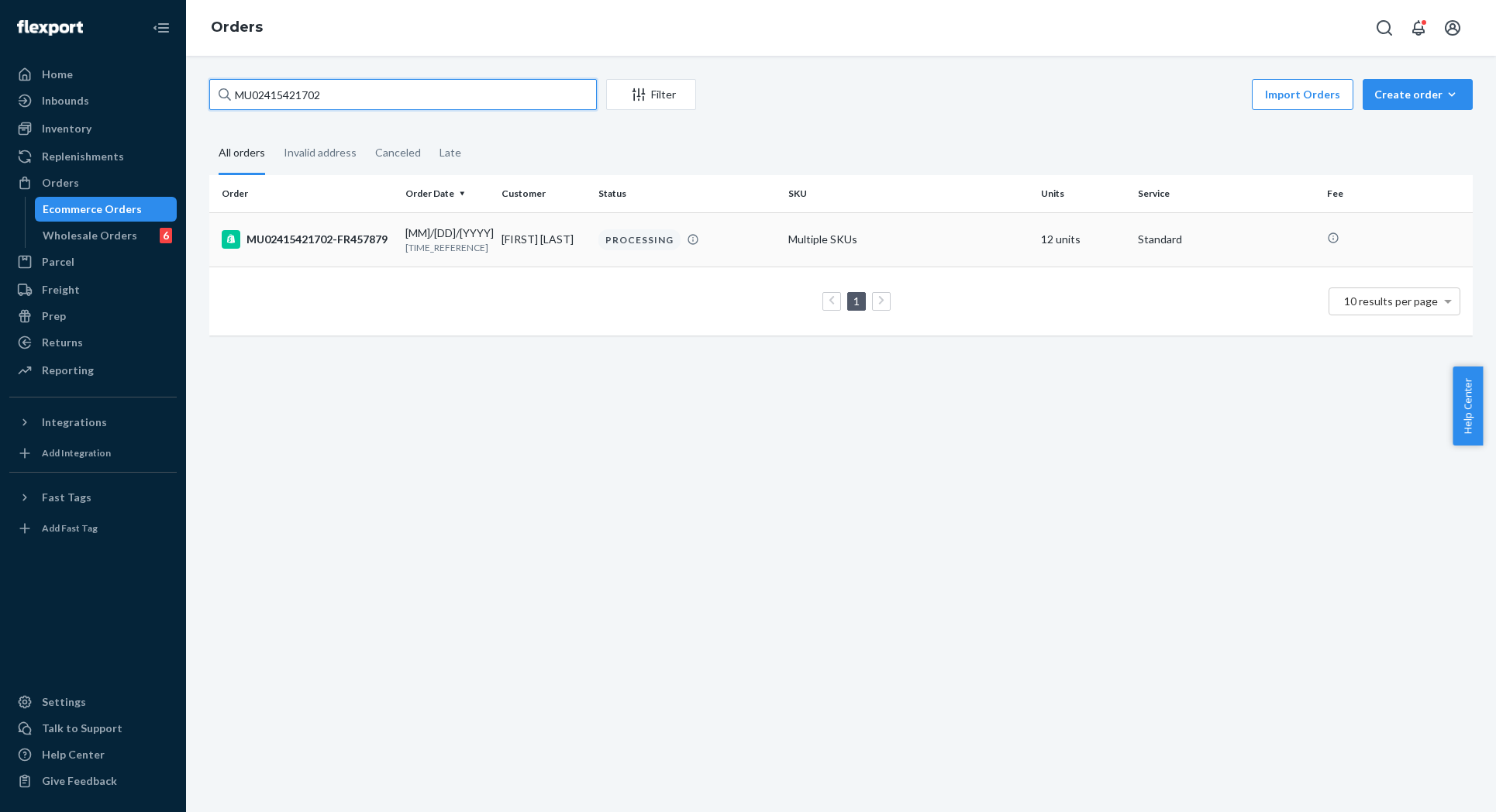 type on "MU02415421702" 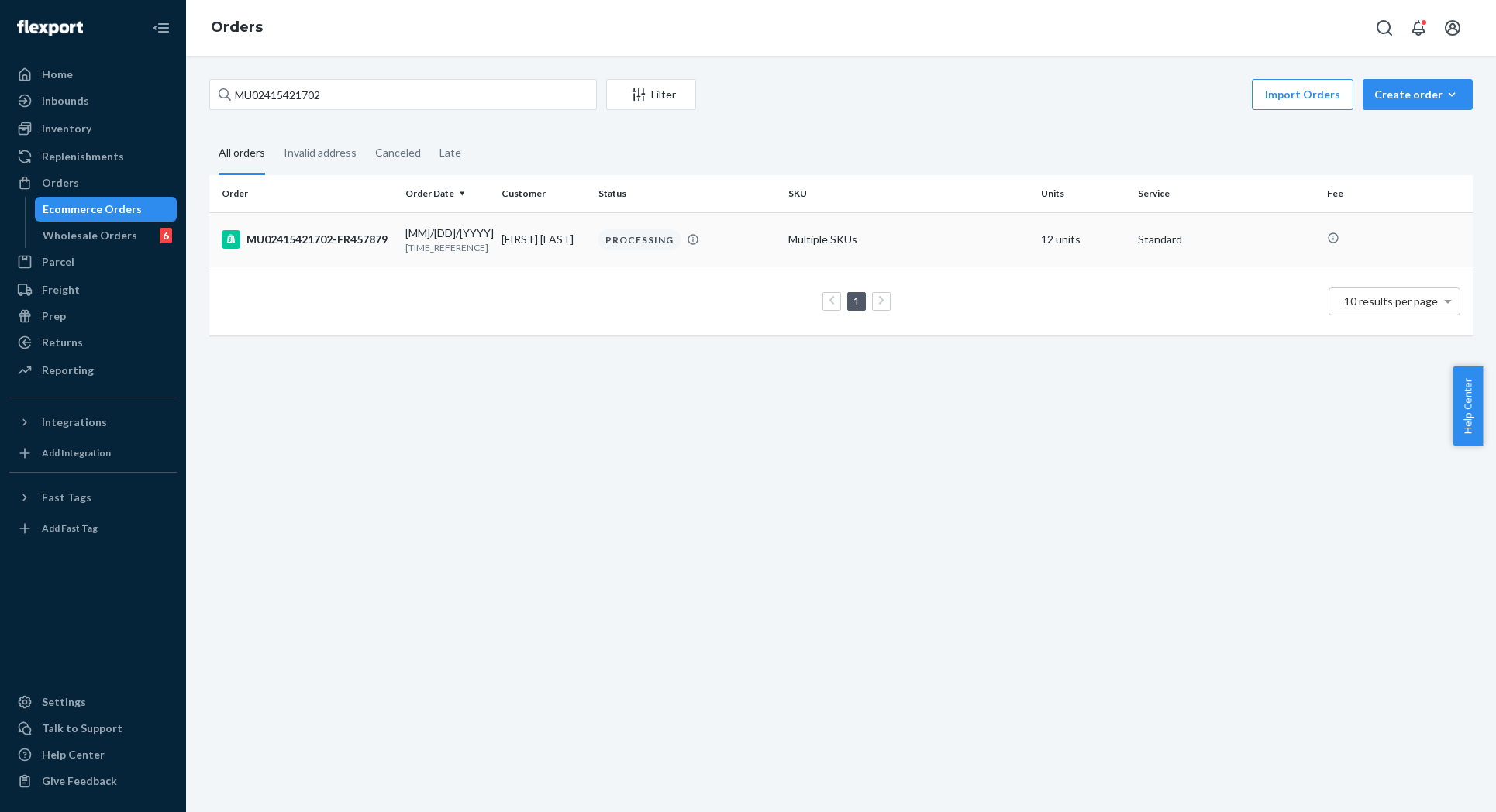 click on "MU02415421702-FR457879" at bounding box center (304, 239) 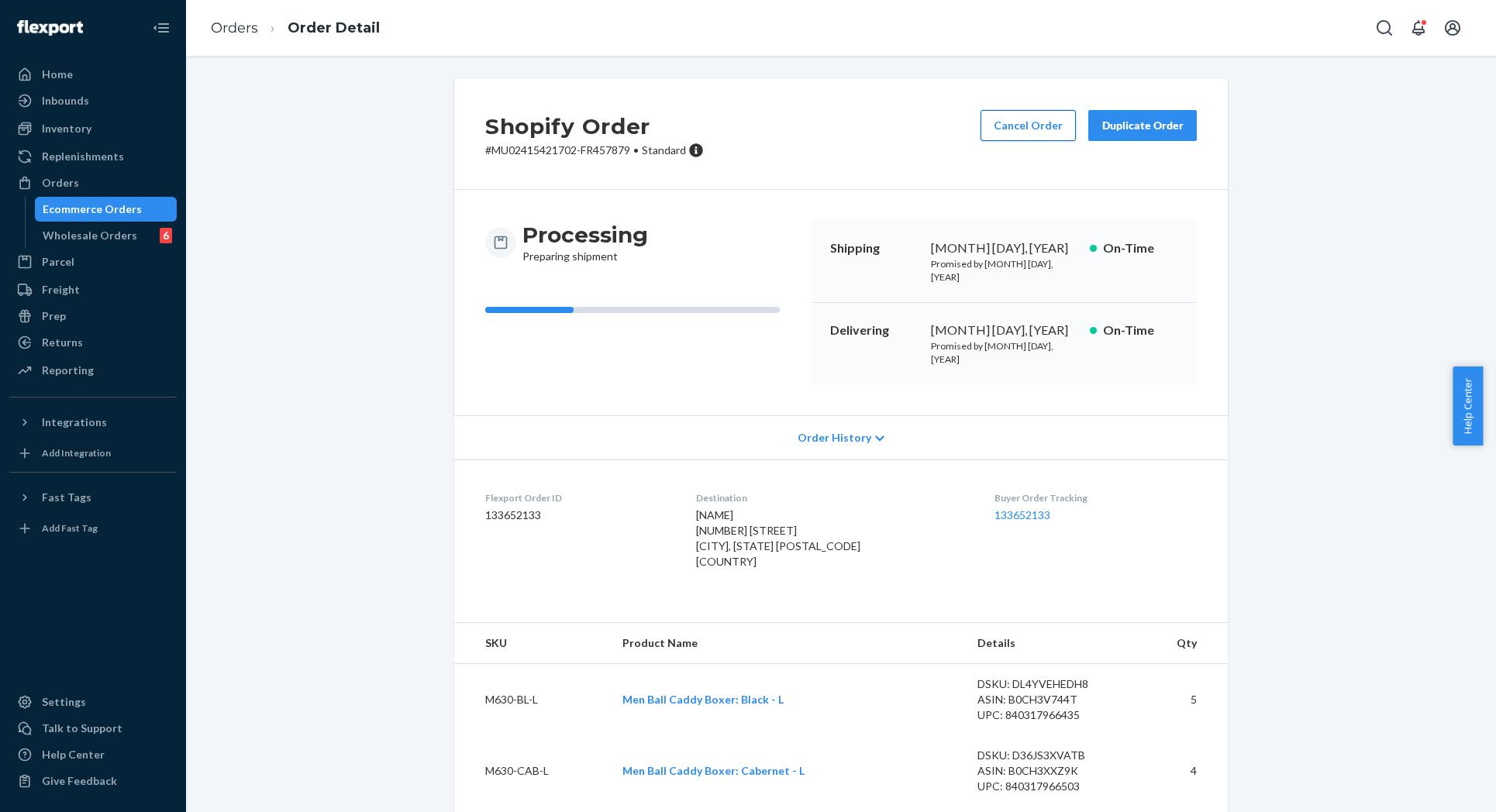 click on "Cancel Order" at bounding box center [1028, 126] 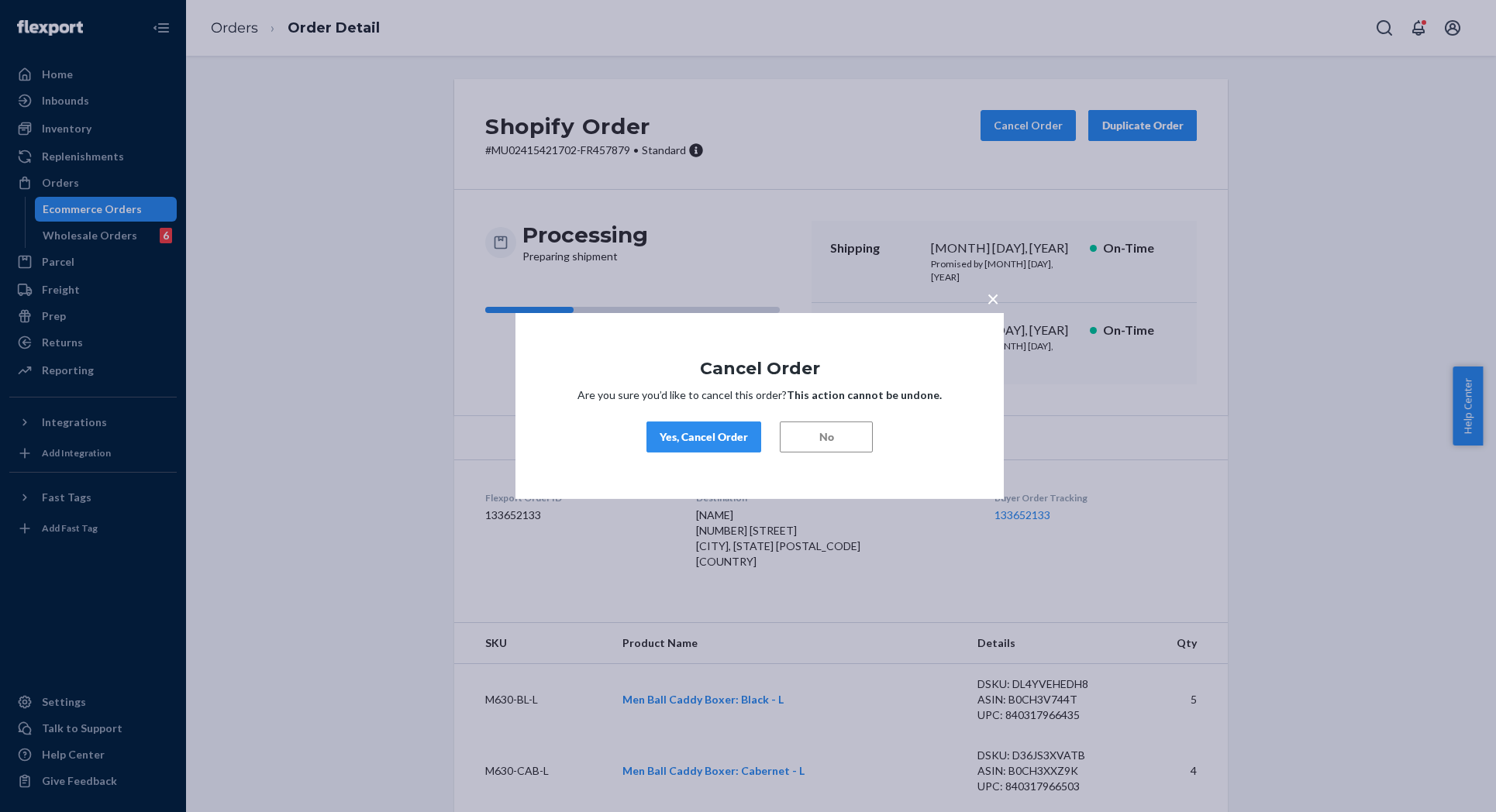 click on "Yes, Cancel Order" at bounding box center [704, 437] 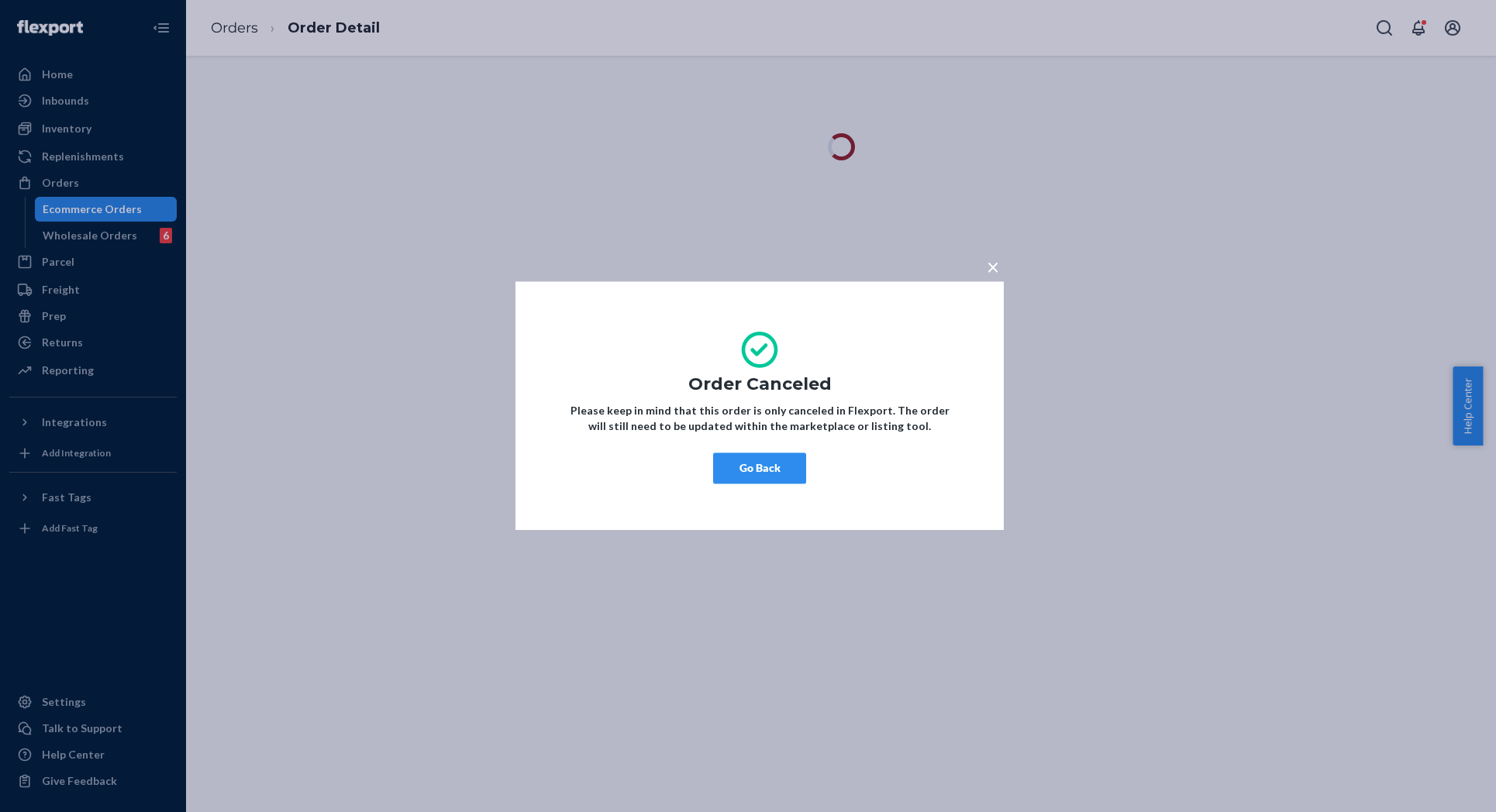 click on "Go Back" at bounding box center (760, 469) 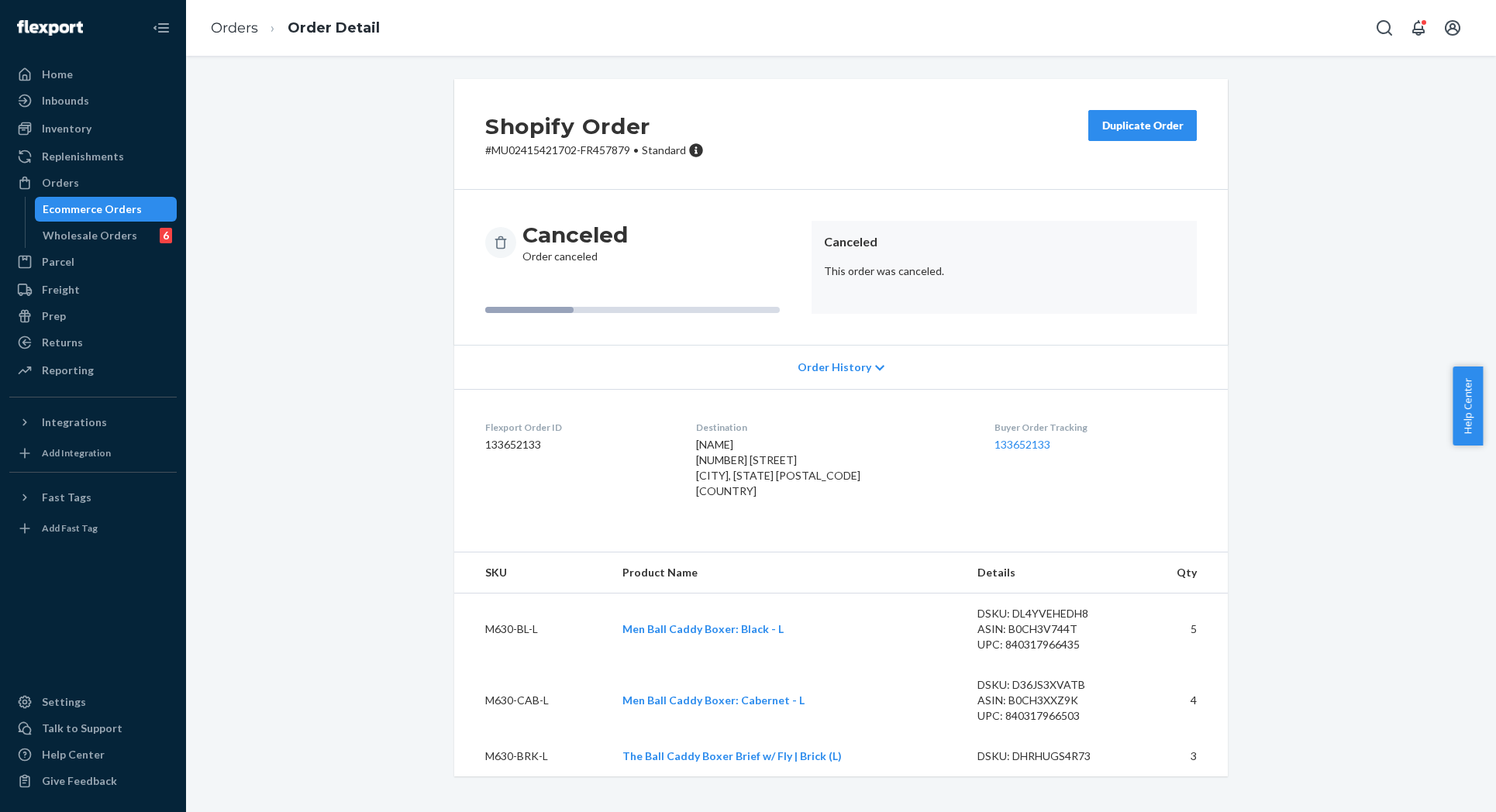 click on "Shopify Order # MU02415421702-FR457879 • Standard Duplicate Order Canceled Order canceled Canceled This order was canceled.   Order History Flexport Order ID 133652133 Destination Matt Sein
10809 Hammonds St
Austin, TX 78747-4403
US Buyer Order Tracking 133652133 SKU Product Name Details Qty M630-BL-L Men Ball Caddy Boxer: Black - L DSKU: DL4YVEHEDH8 ASIN: B0CH3V744T UPC: 840317966435 5 M630-CAB-L Men Ball Caddy Boxer: Cabernet - L DSKU: D36JS3XVATB ASIN: B0CH3XXZ9K UPC: 840317966503 4 M630-BRK-L The Ball Caddy Boxer Brief w/ Fly | Brick (L) DSKU: DHRHUGS4R73 3" at bounding box center [841, 437] 